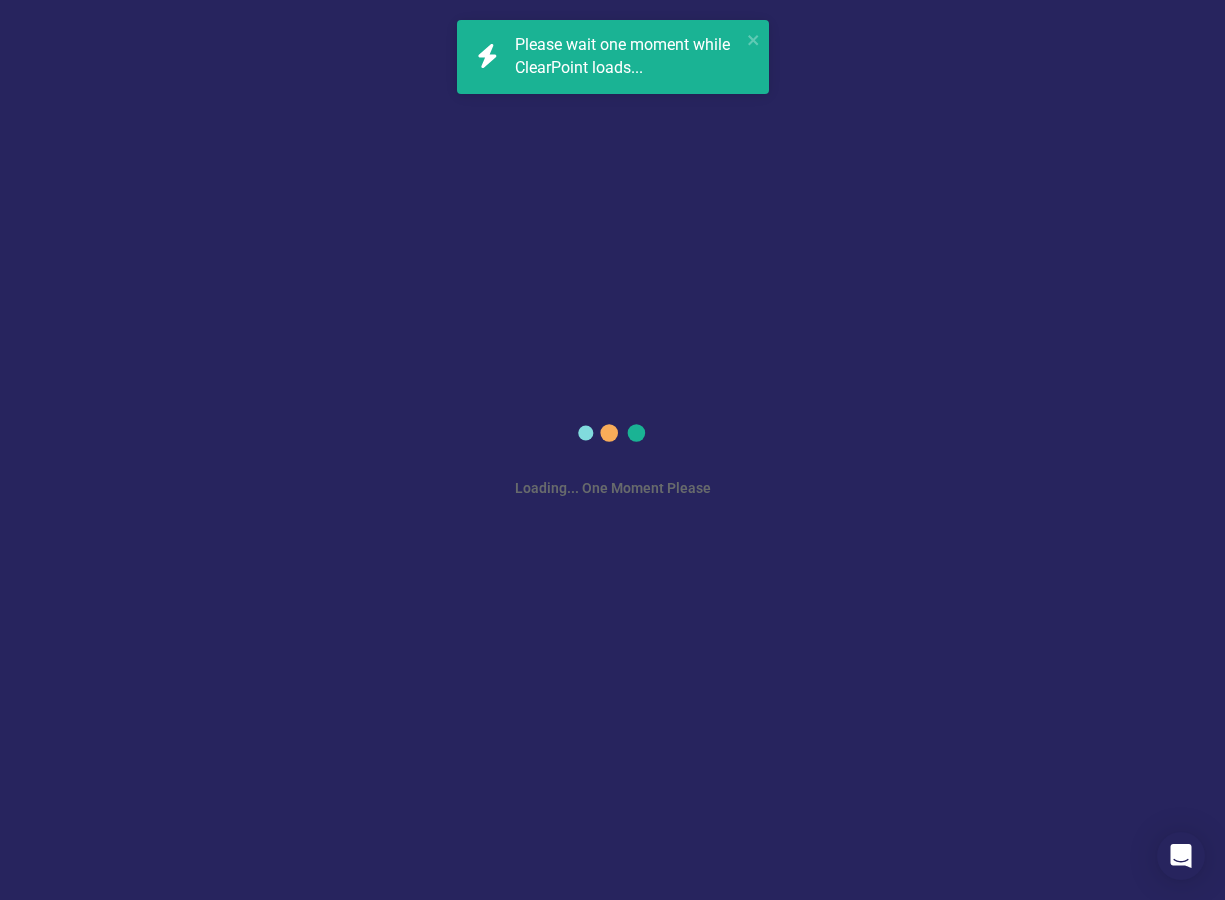 scroll, scrollTop: 0, scrollLeft: 0, axis: both 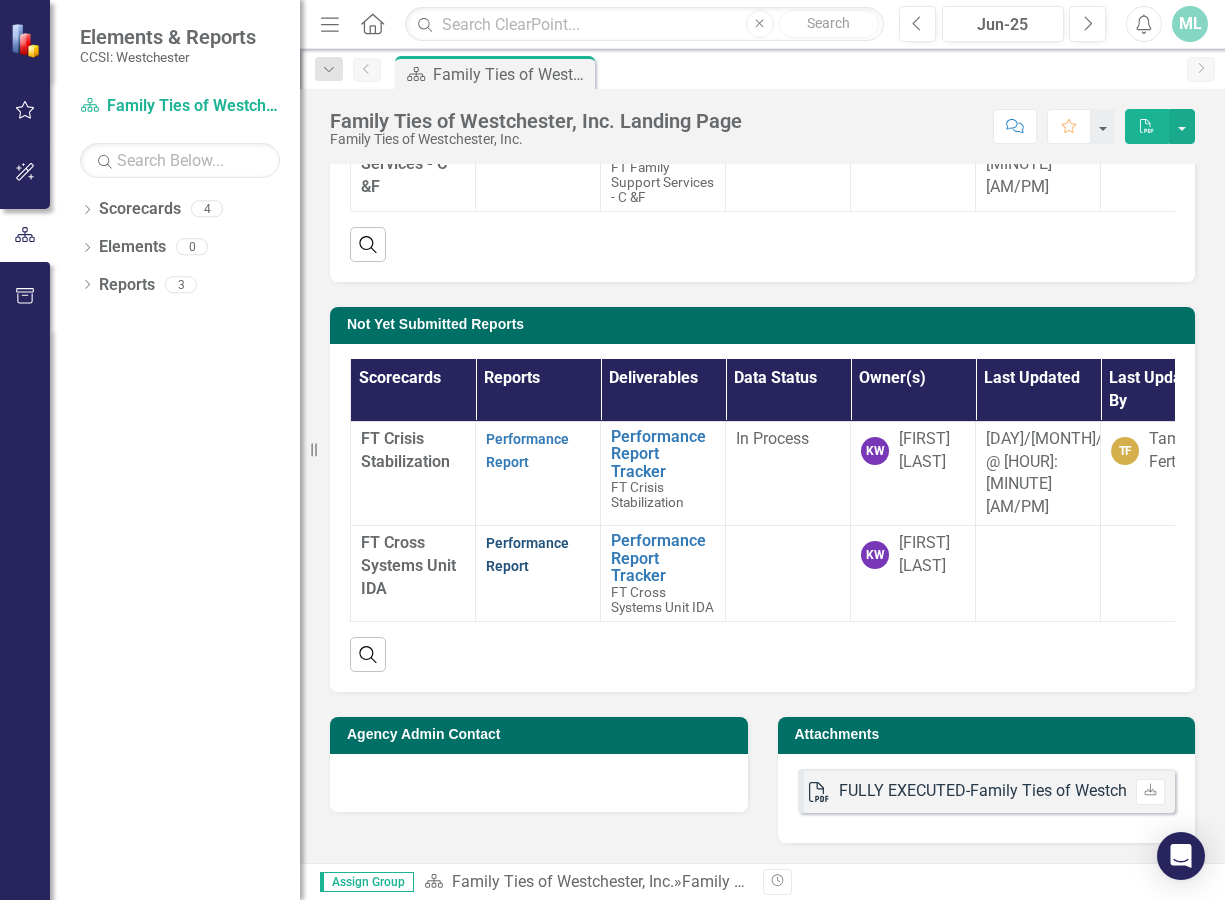 click on "Performance Report" at bounding box center [527, 554] 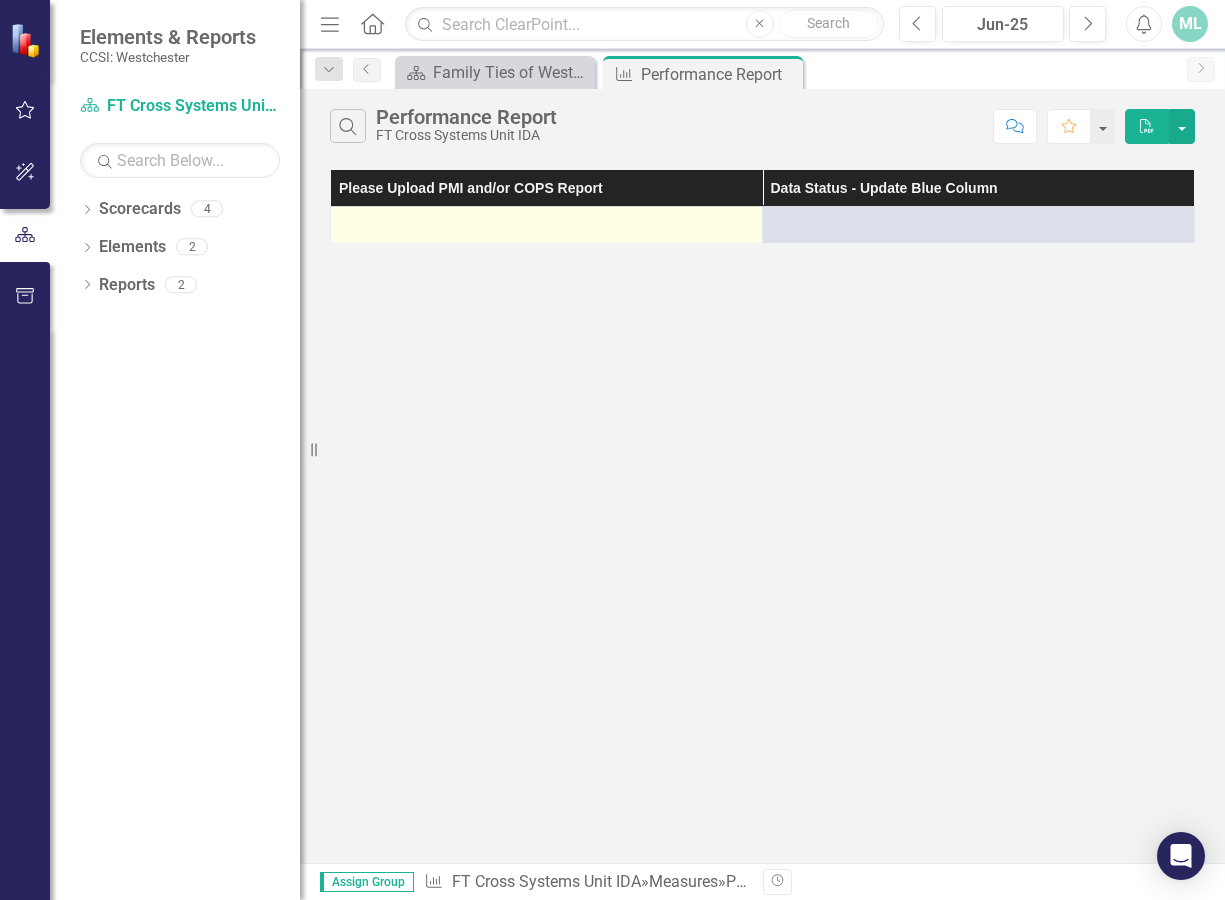 click at bounding box center (546, 225) 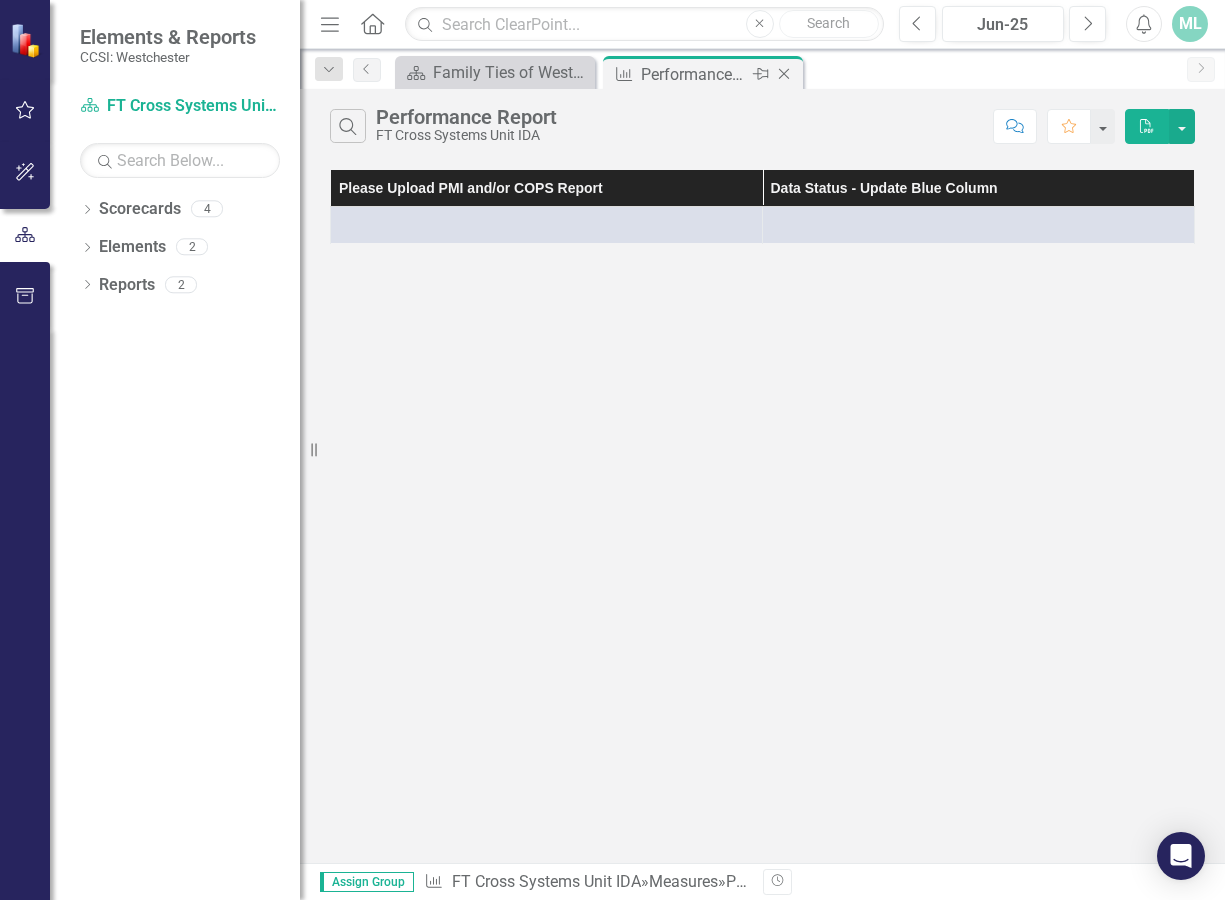 click on "Performance Report" at bounding box center [694, 74] 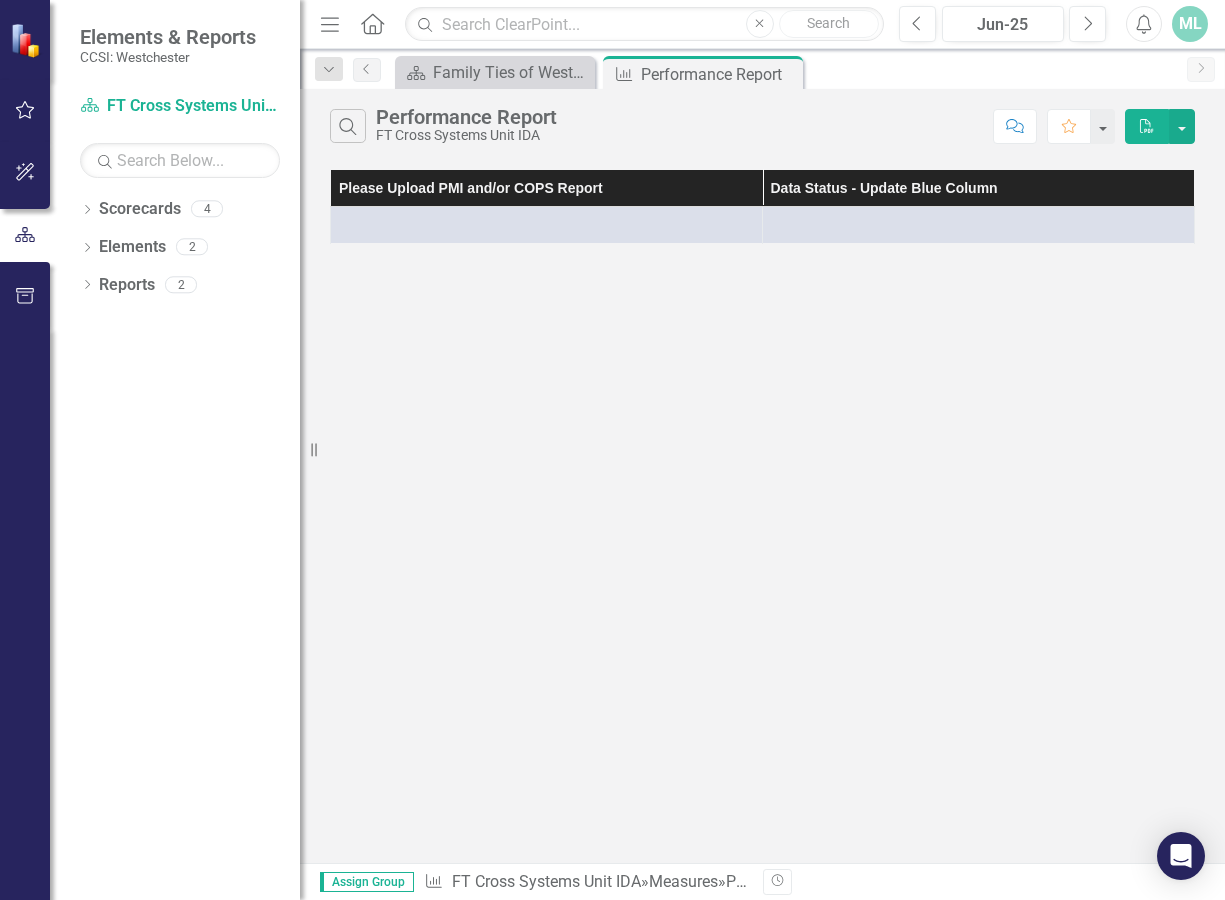click on "Please Upload PMI and/or COPS Report" at bounding box center (547, 188) 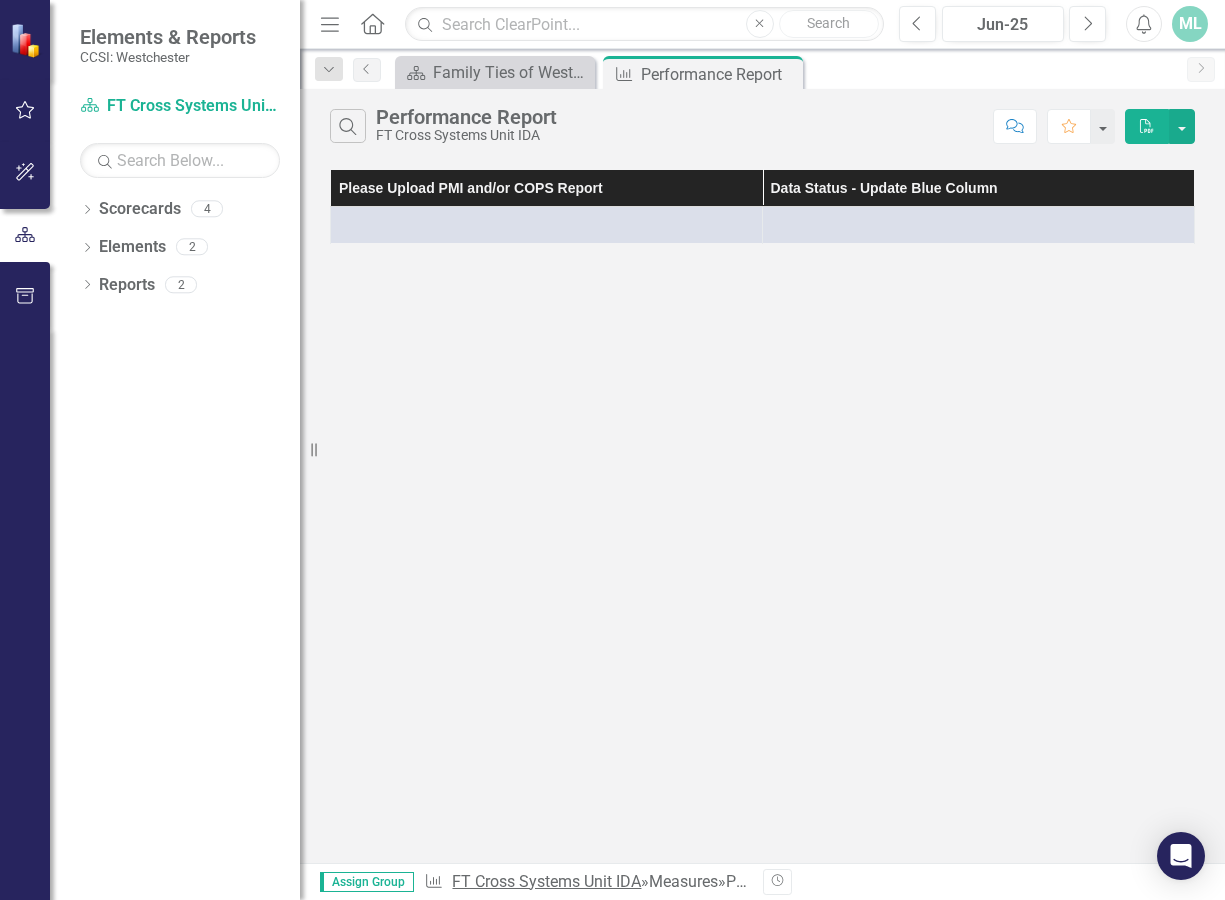 click on "FT Cross Systems Unit IDA" at bounding box center (546, 881) 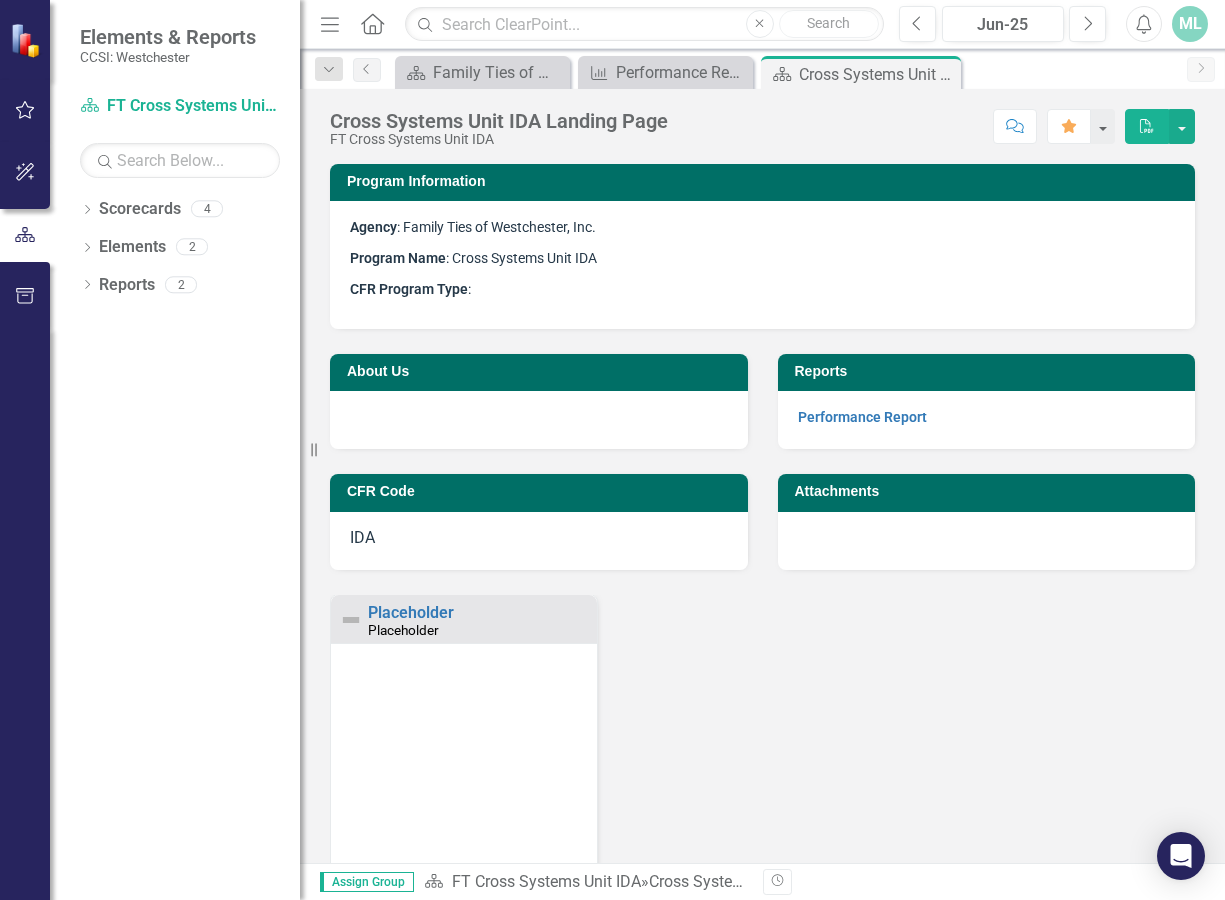 scroll, scrollTop: 0, scrollLeft: 0, axis: both 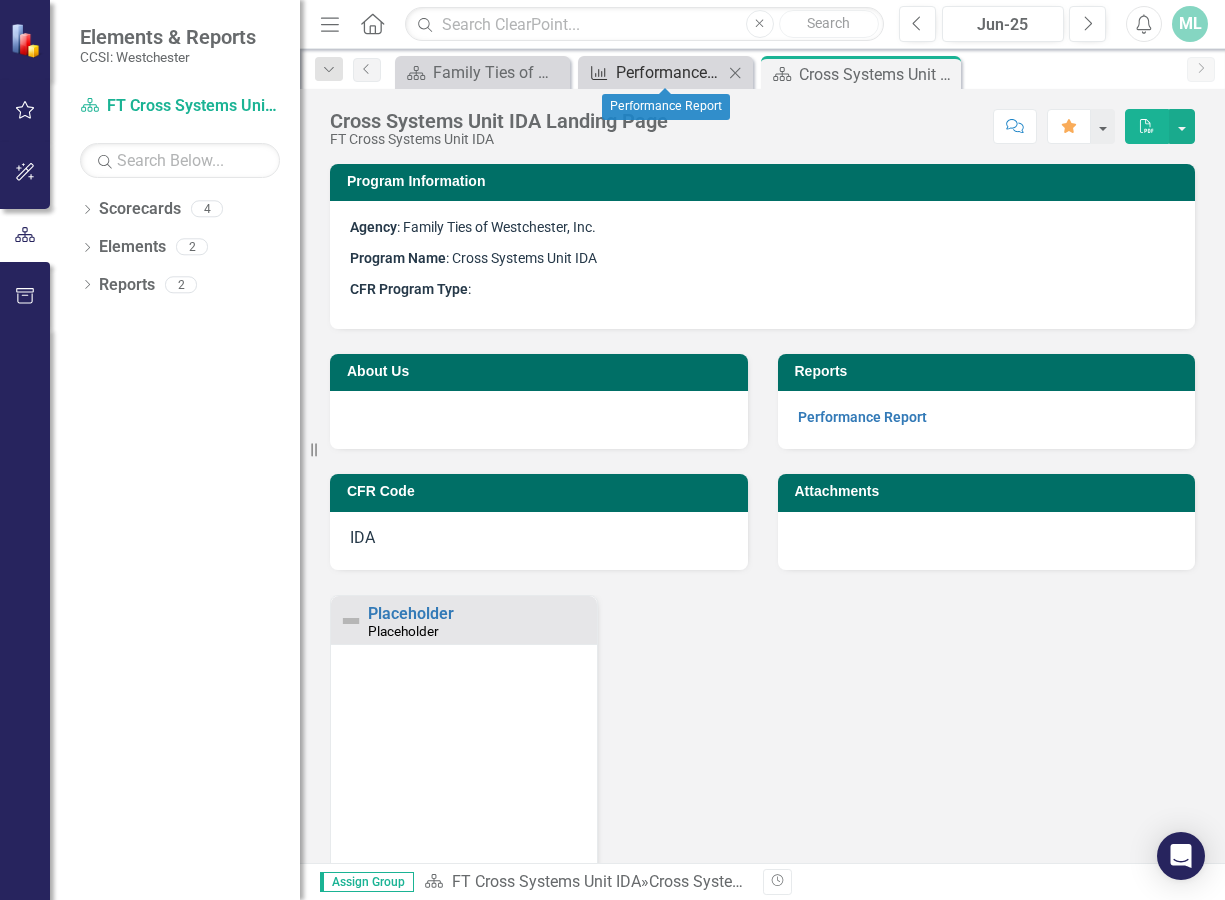 click on "Performance Report" at bounding box center [669, 72] 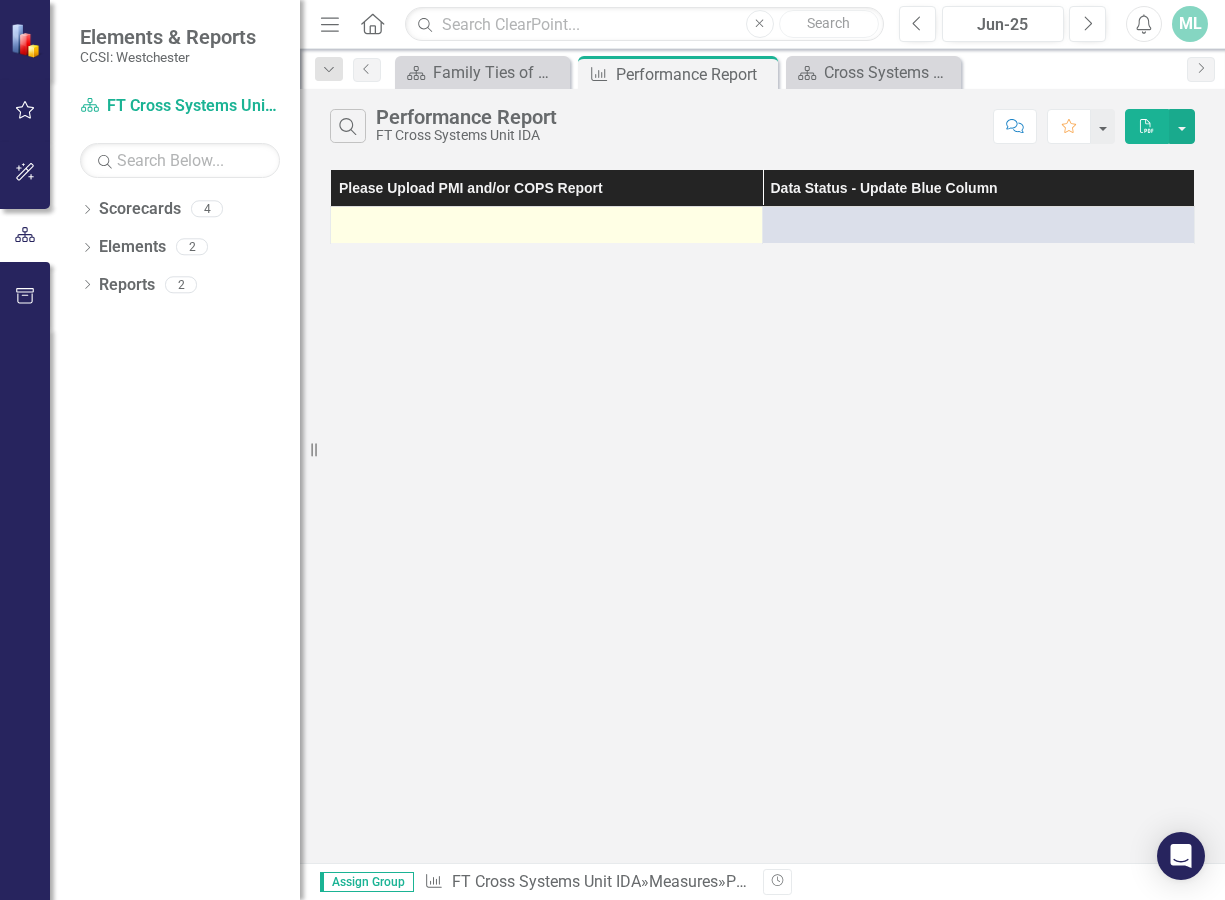 click at bounding box center (546, 225) 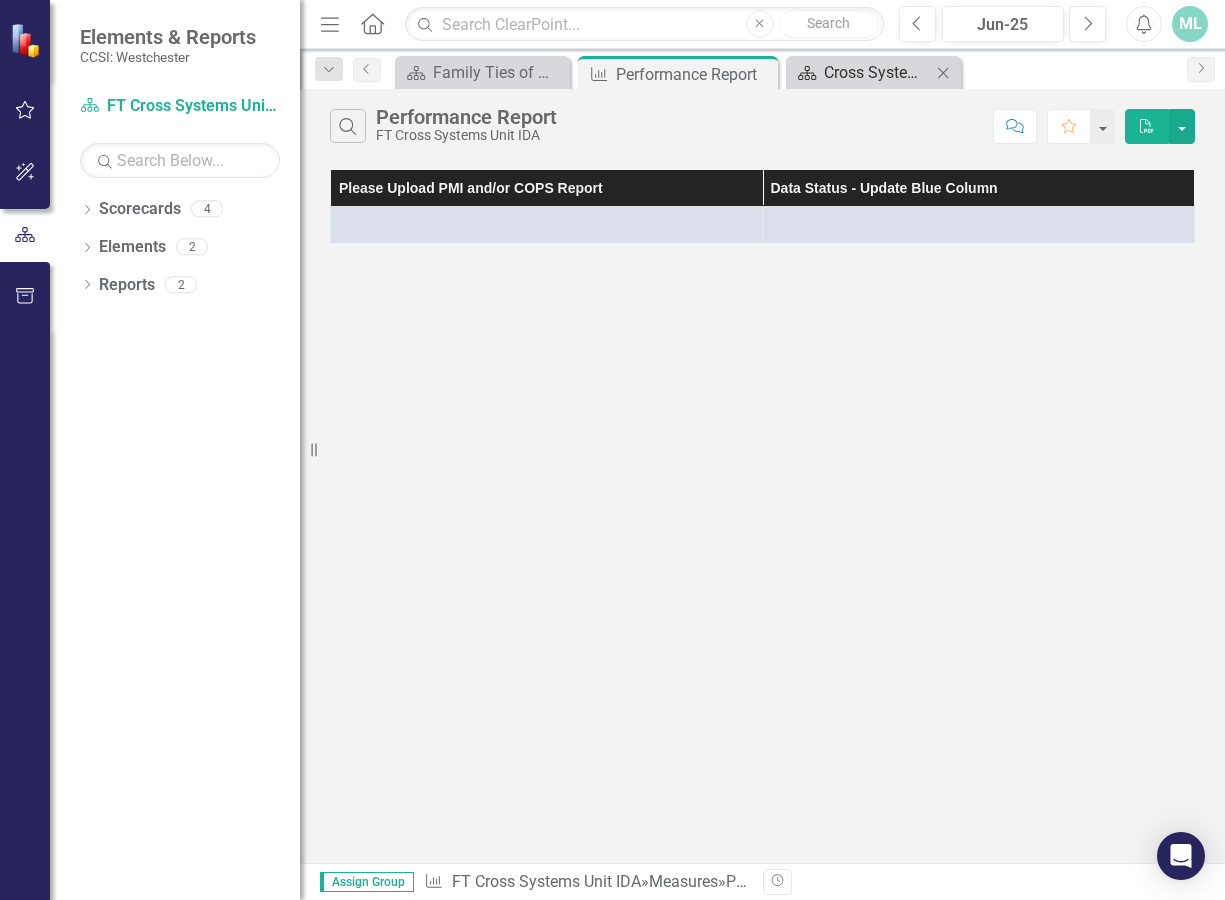 click on "Cross Systems Unit IDA Landing Page" at bounding box center [877, 72] 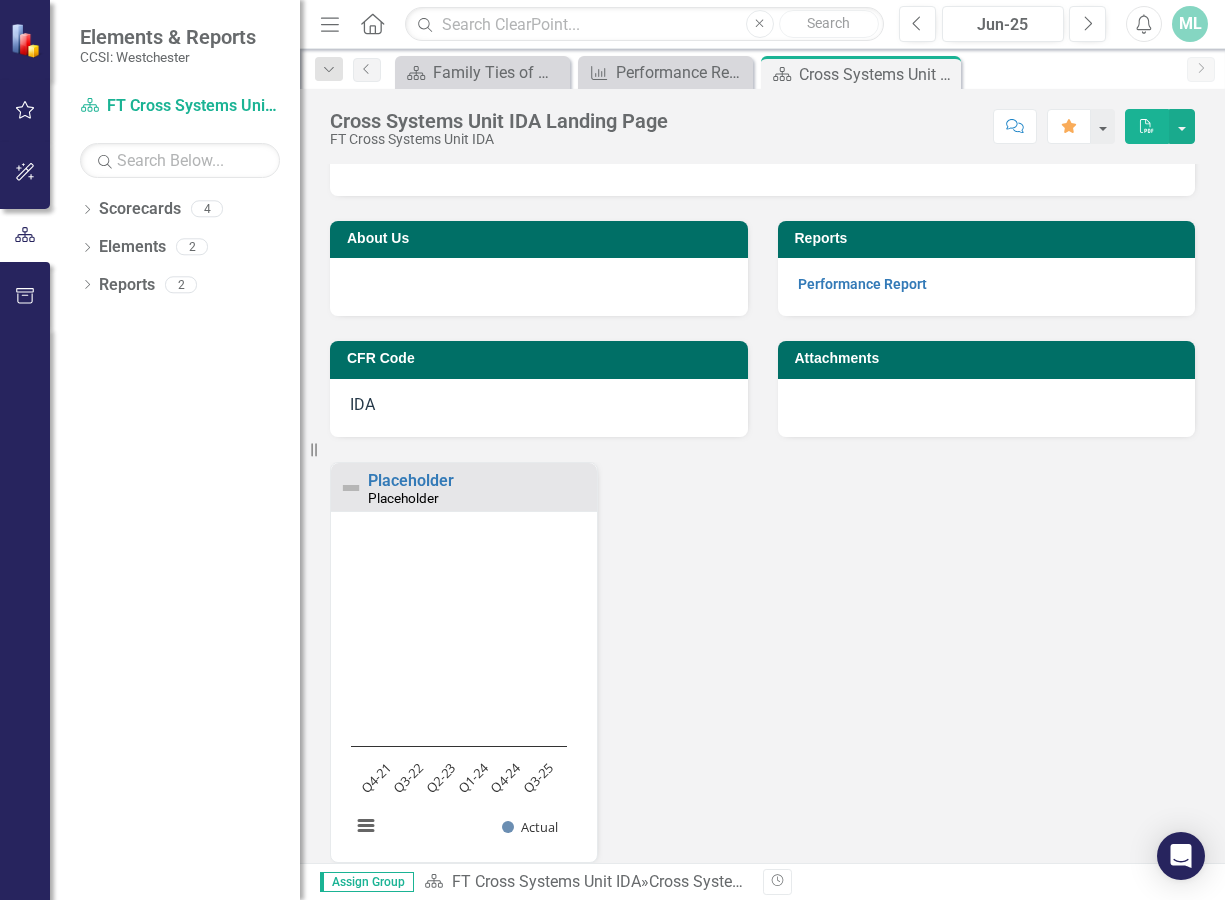 scroll, scrollTop: 0, scrollLeft: 0, axis: both 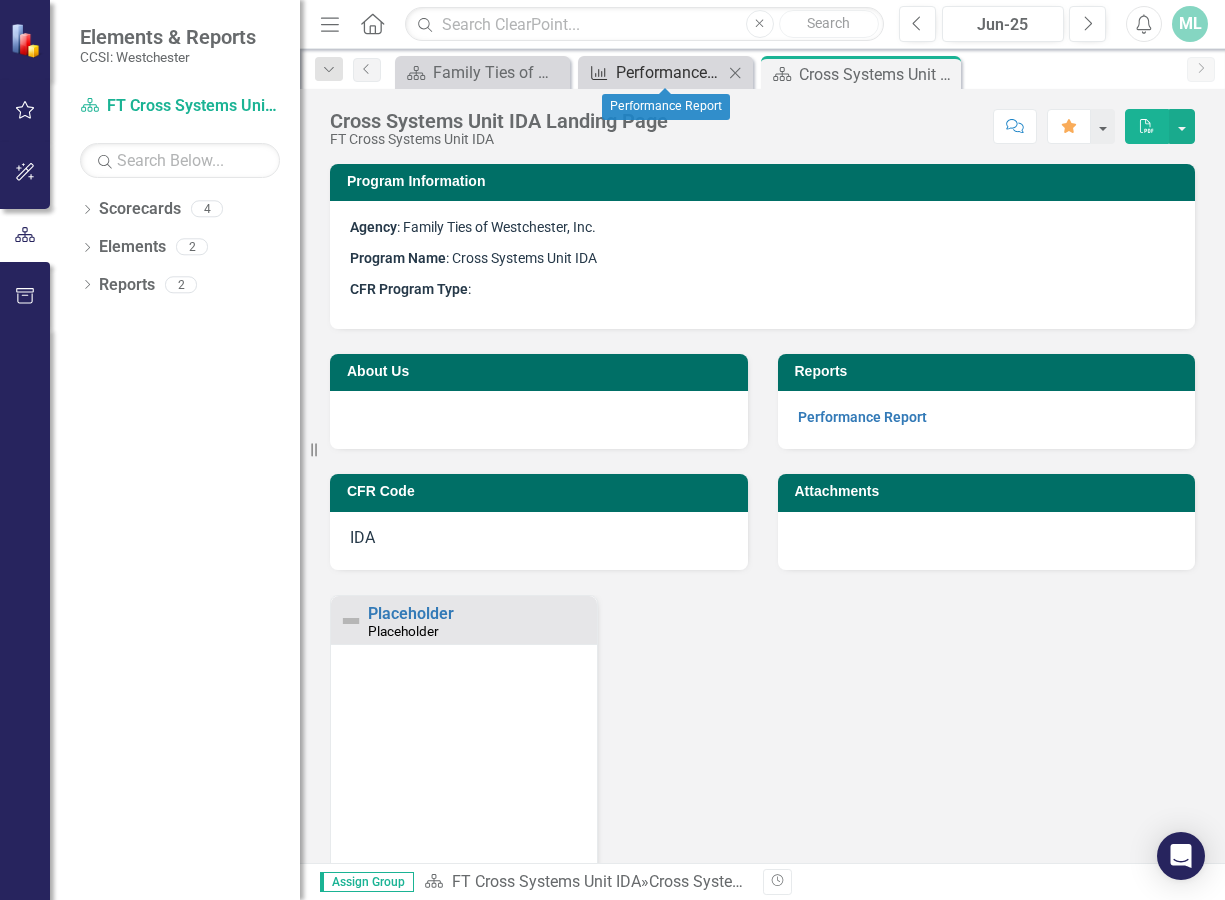 click on "Performance Report" at bounding box center [669, 72] 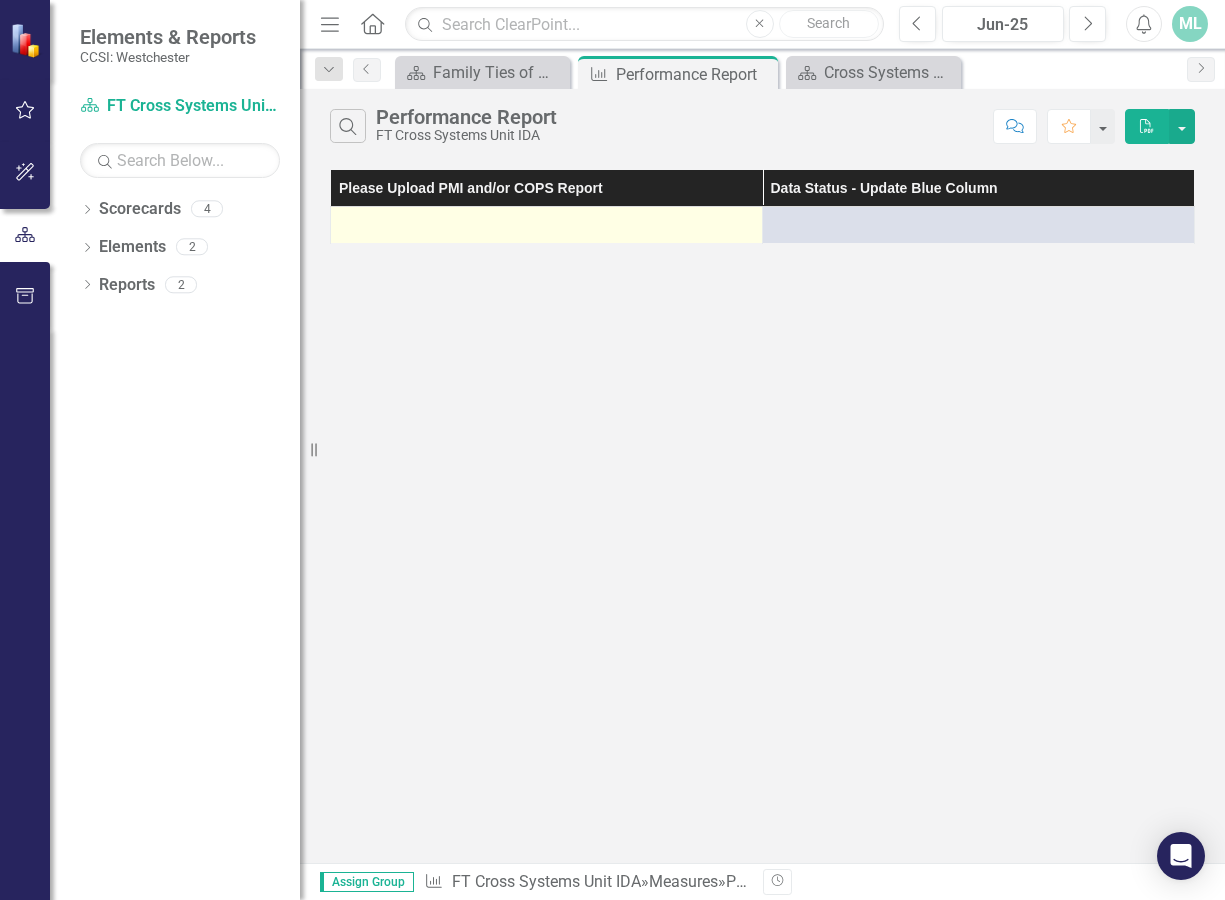 click at bounding box center [546, 225] 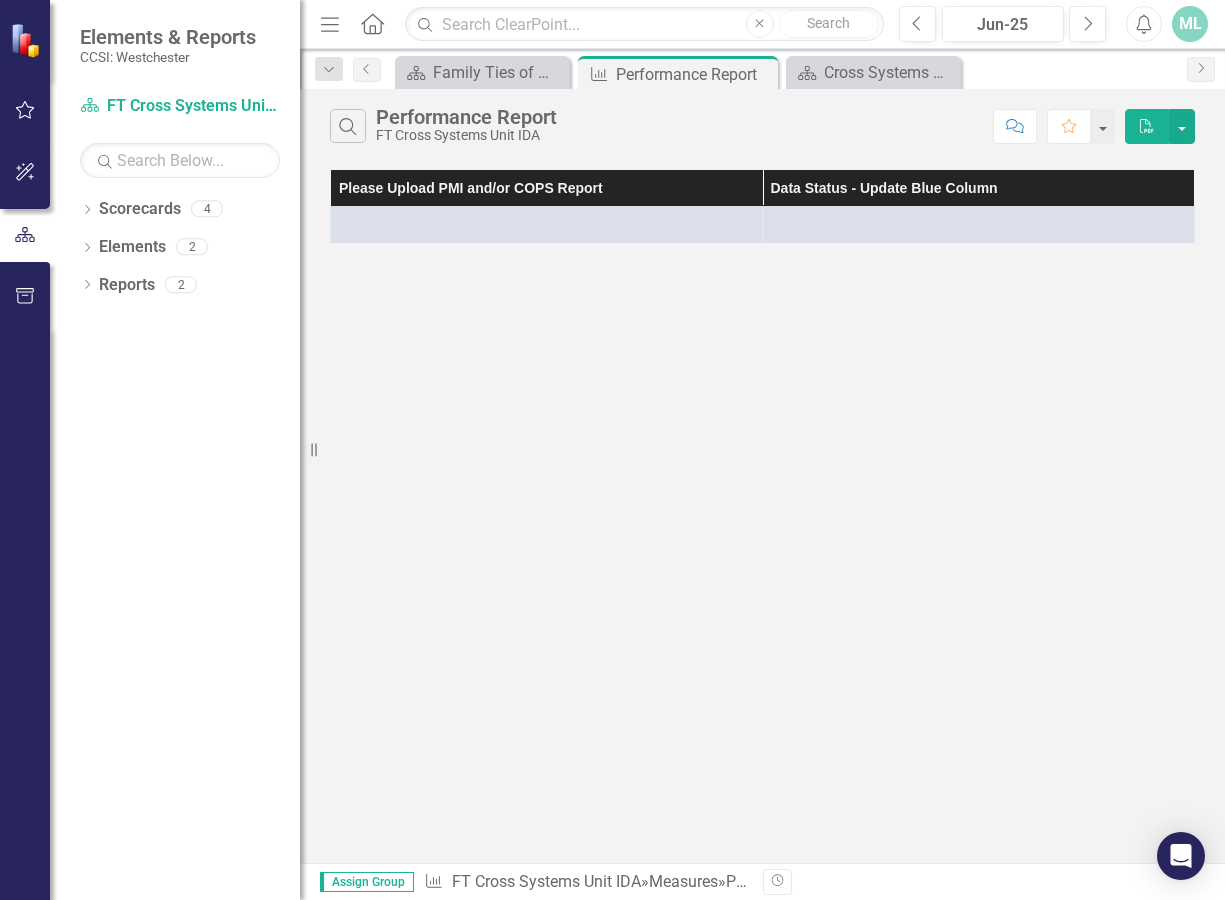 click on "Please Upload PMI and/or COPS Report" at bounding box center [547, 188] 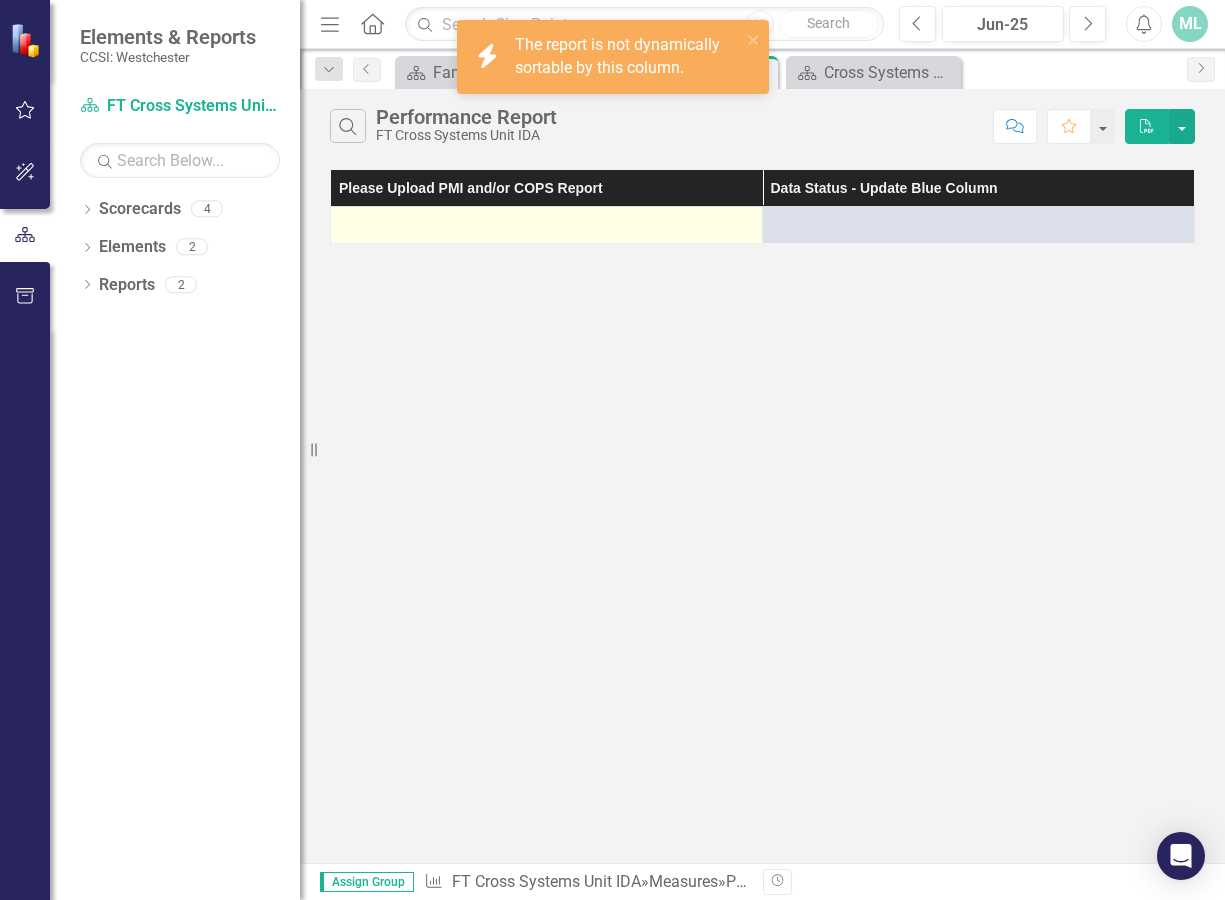 click at bounding box center [547, 225] 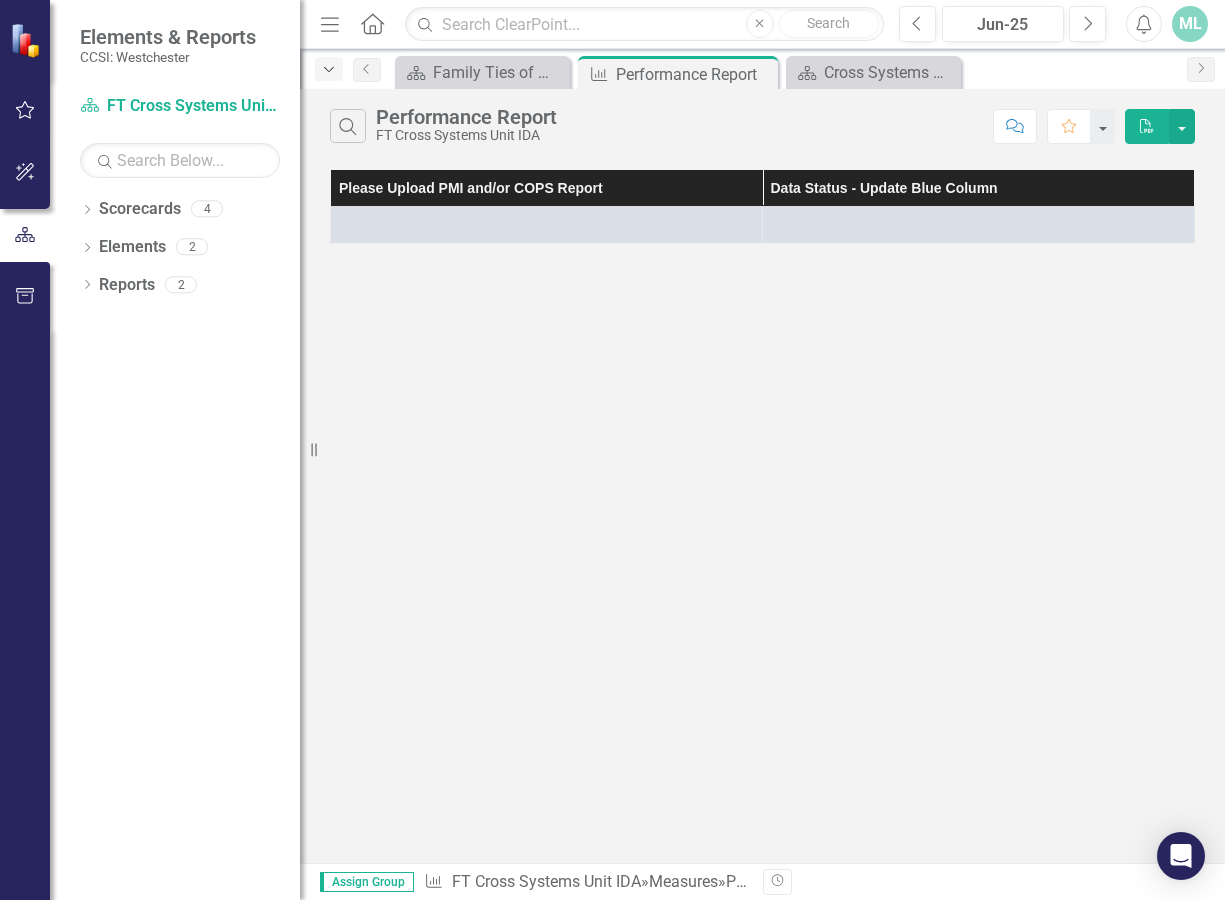 click on "Dropdown" at bounding box center (329, 70) 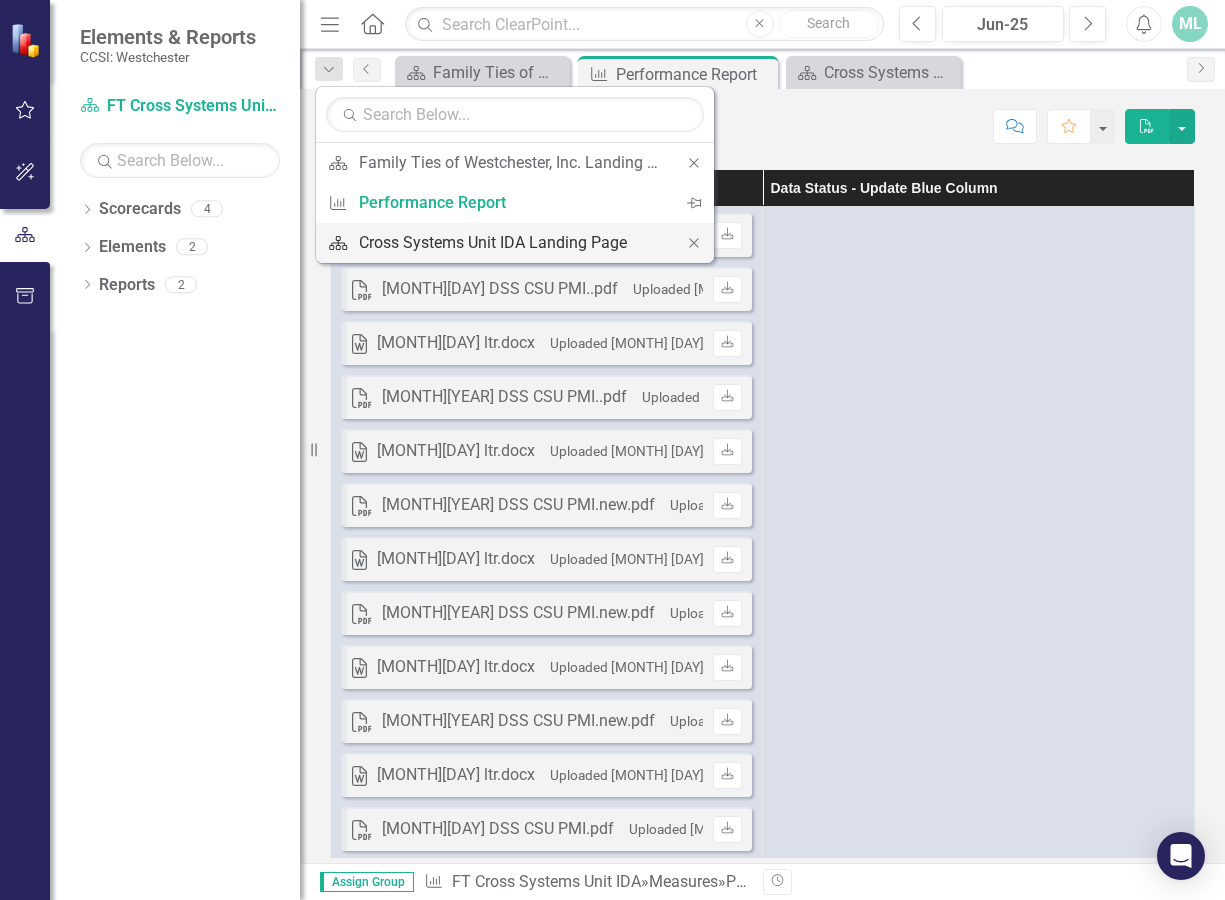 click on "Cross Systems Unit IDA Landing Page" at bounding box center (511, 242) 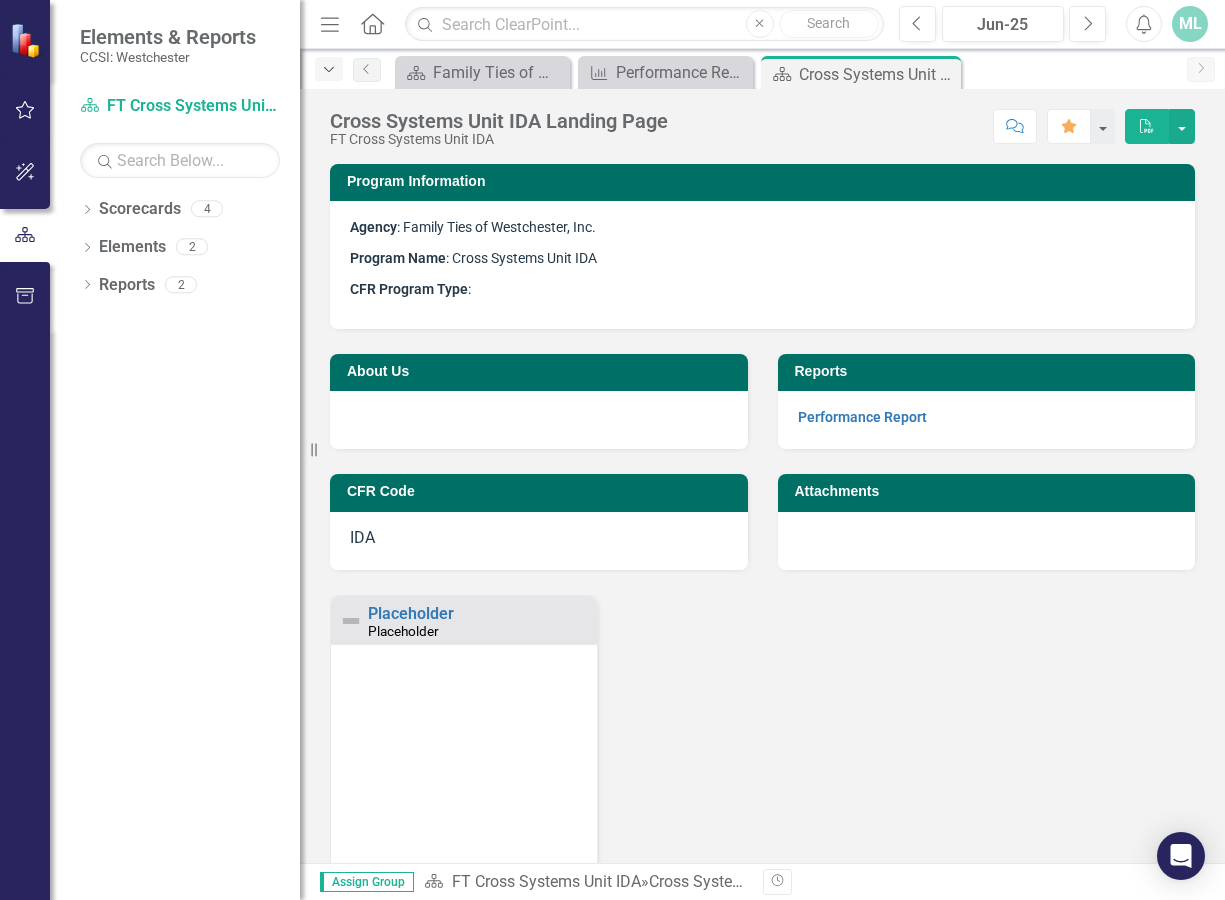 click on "Dropdown" at bounding box center [329, 69] 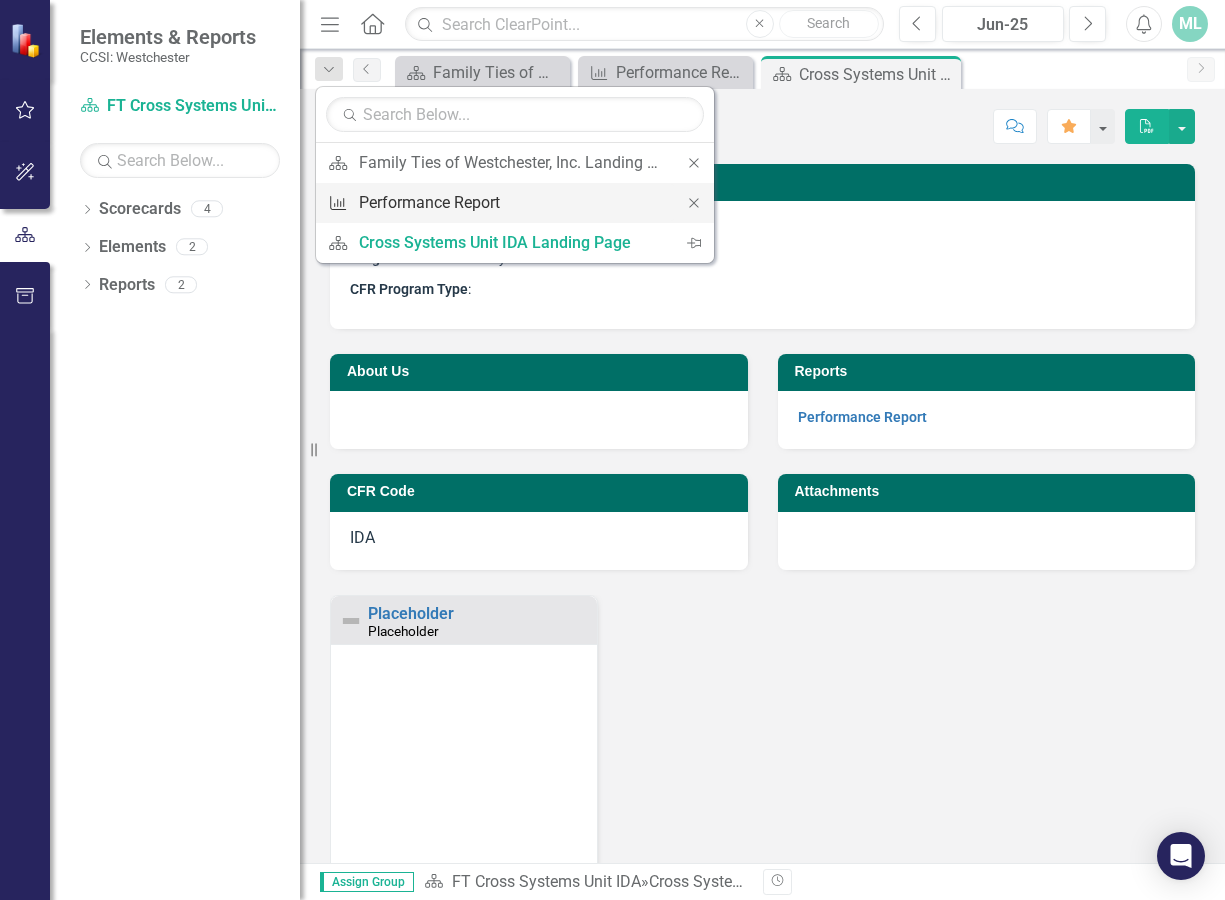 click on "Performance Report" at bounding box center [511, 202] 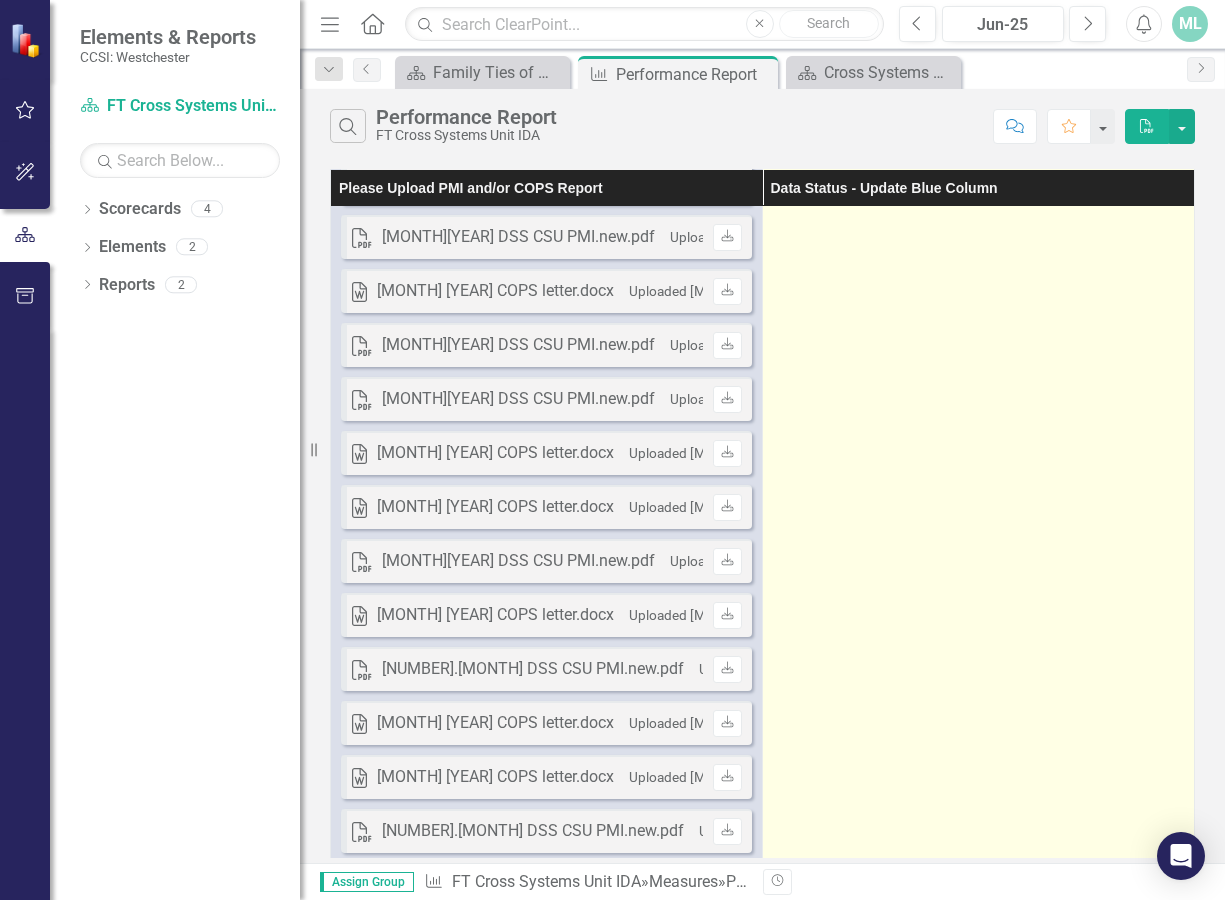 scroll, scrollTop: 4885, scrollLeft: 0, axis: vertical 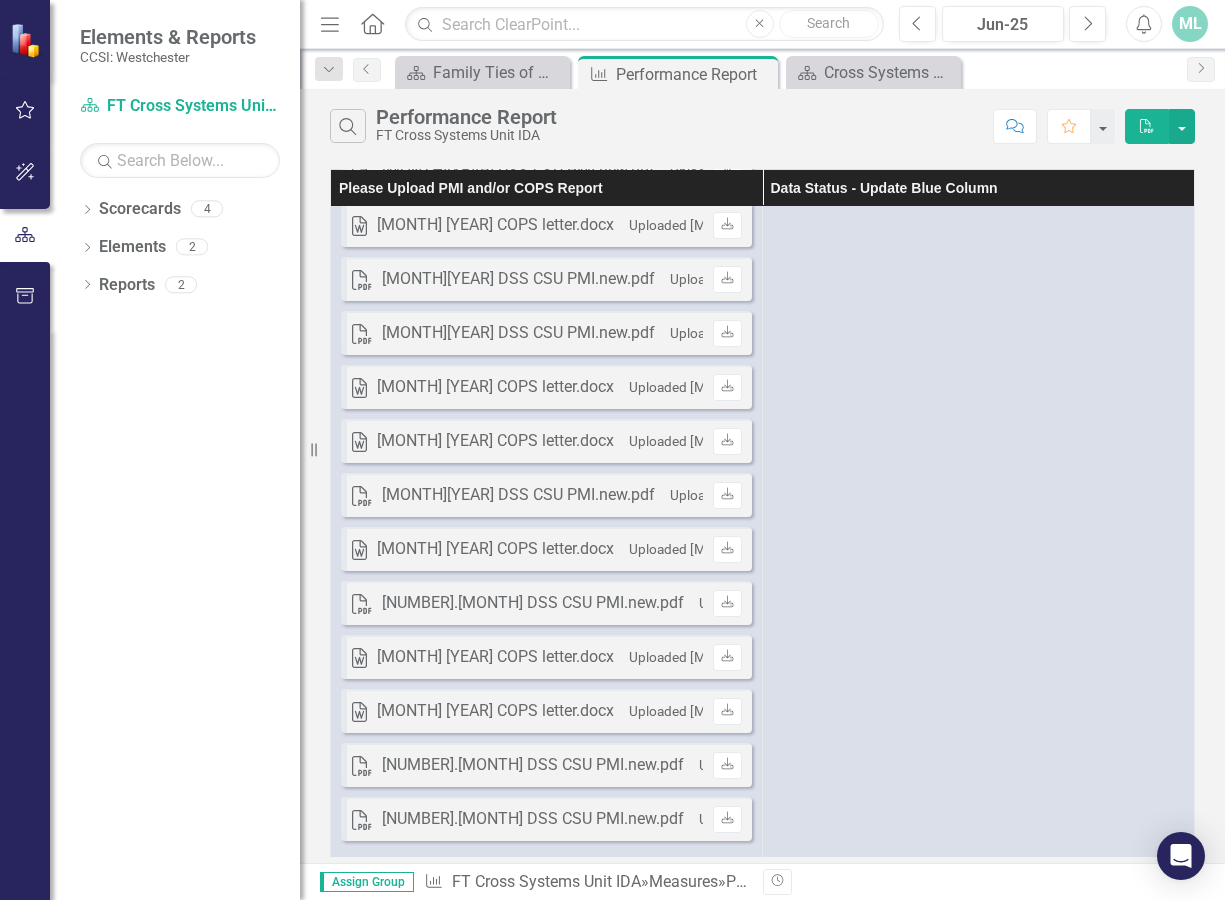 click on "Revision History" at bounding box center [1205, 882] 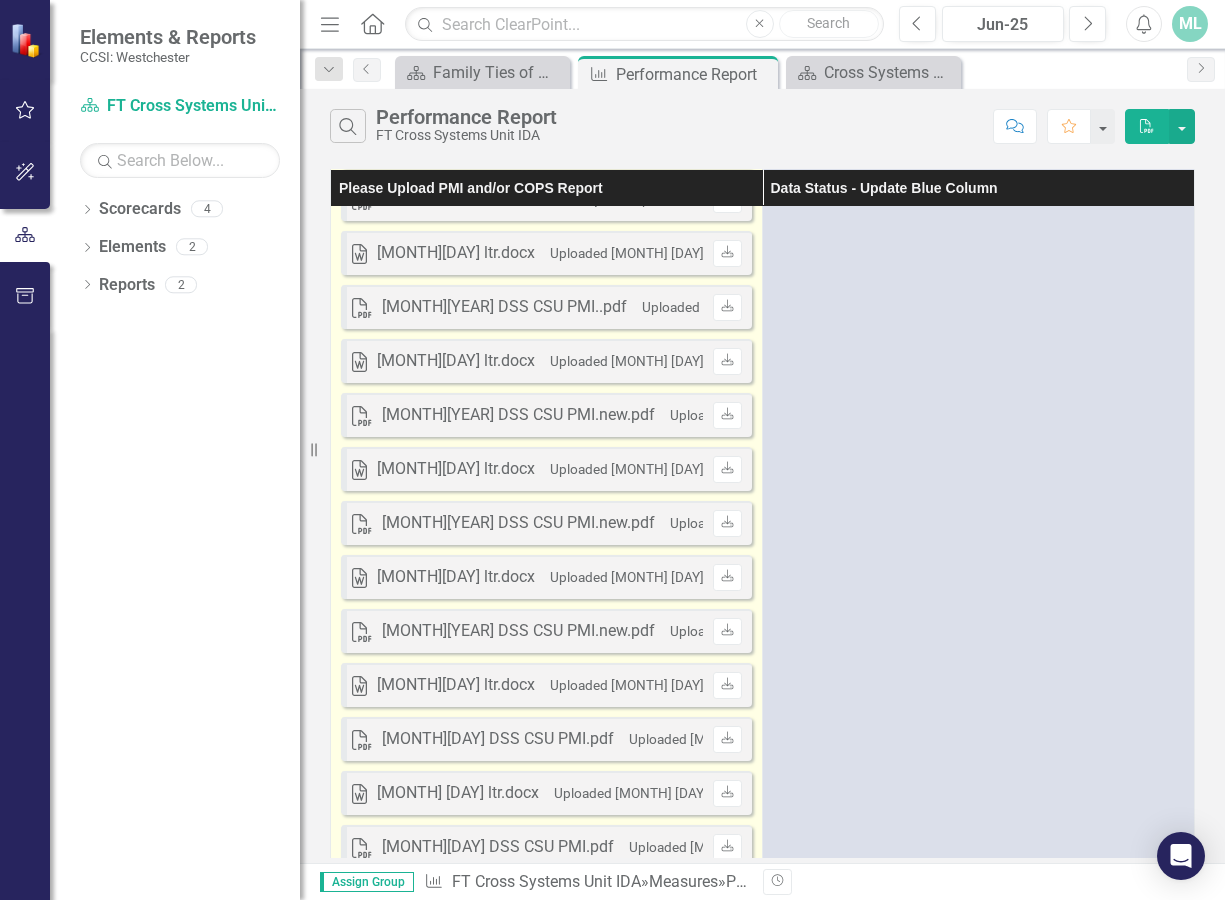 scroll, scrollTop: 0, scrollLeft: 0, axis: both 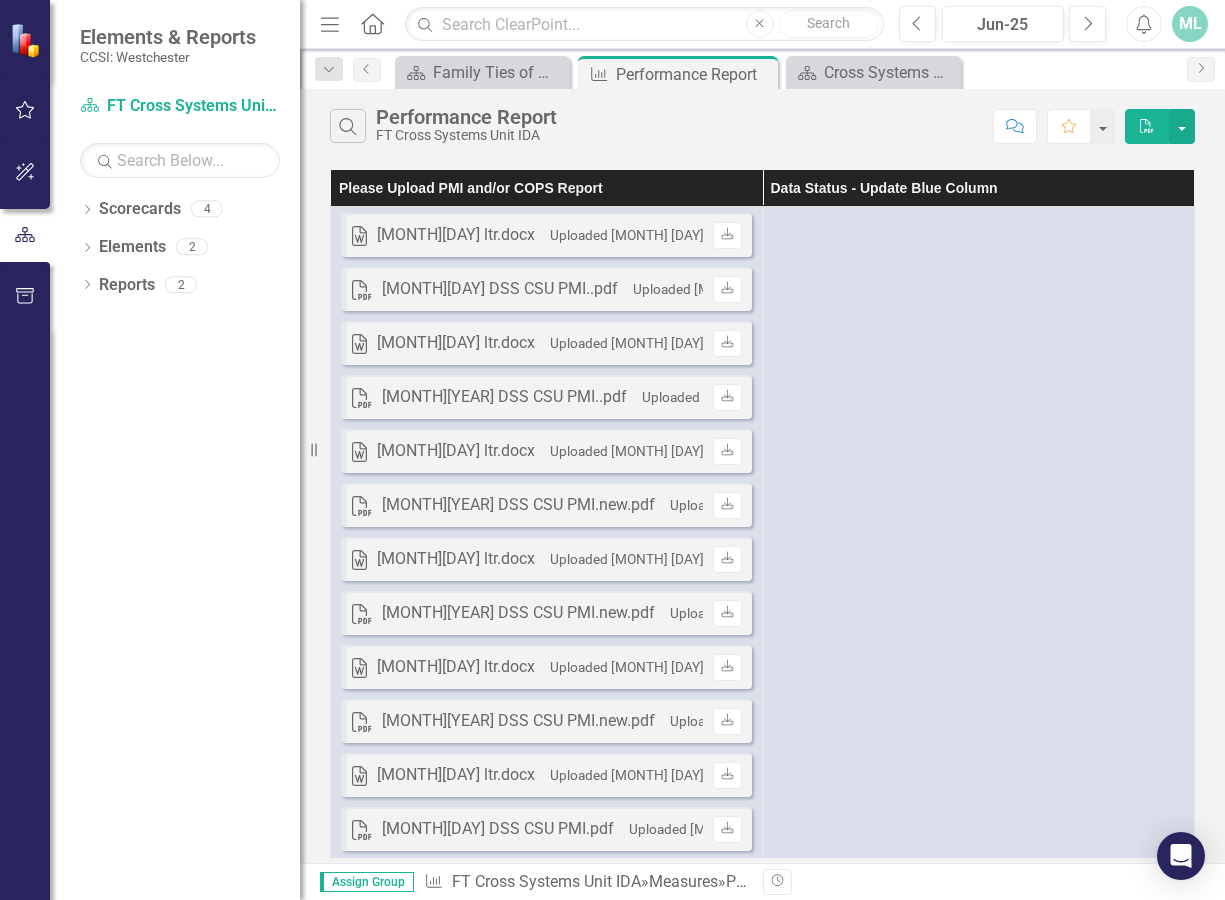 click on "Please Upload PMI and/or COPS Report" at bounding box center [547, 188] 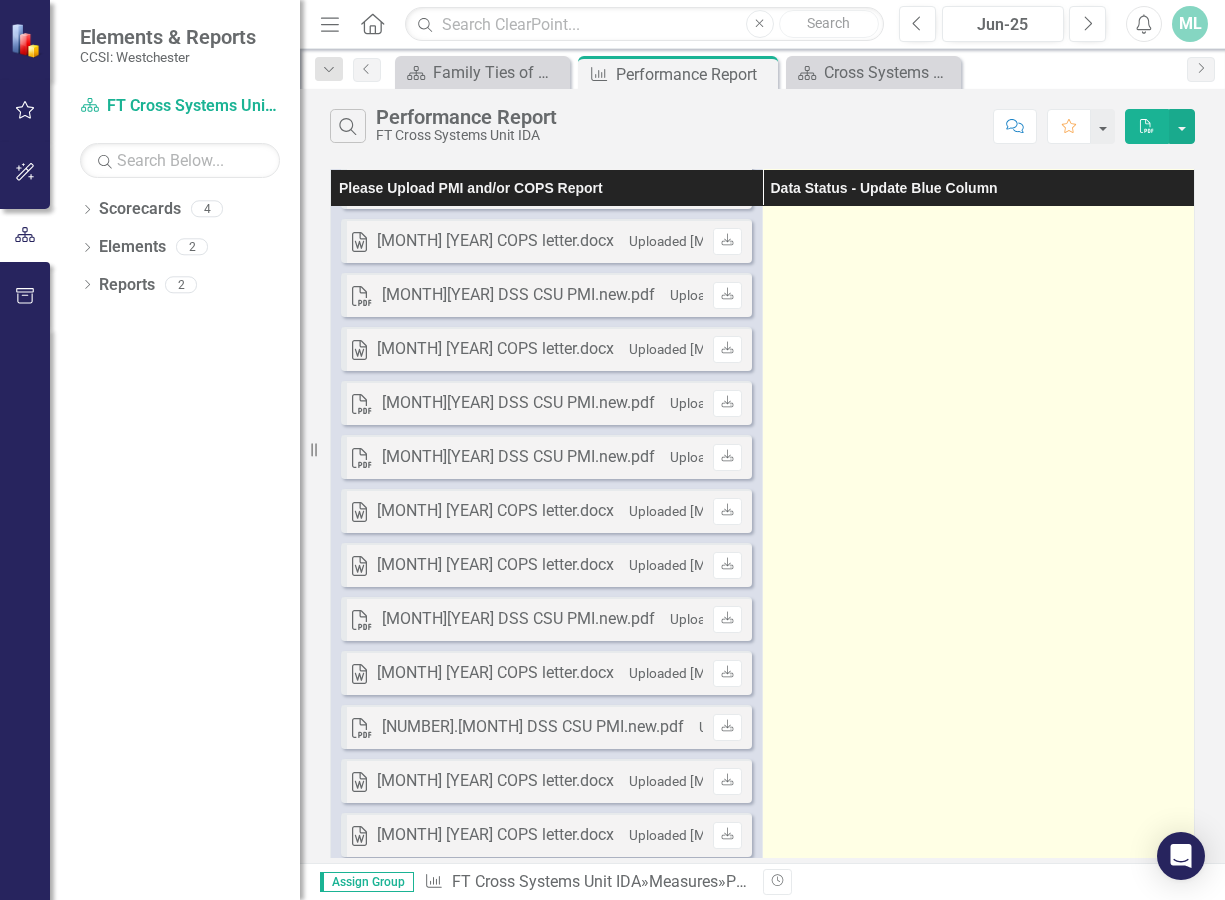 scroll, scrollTop: 4885, scrollLeft: 0, axis: vertical 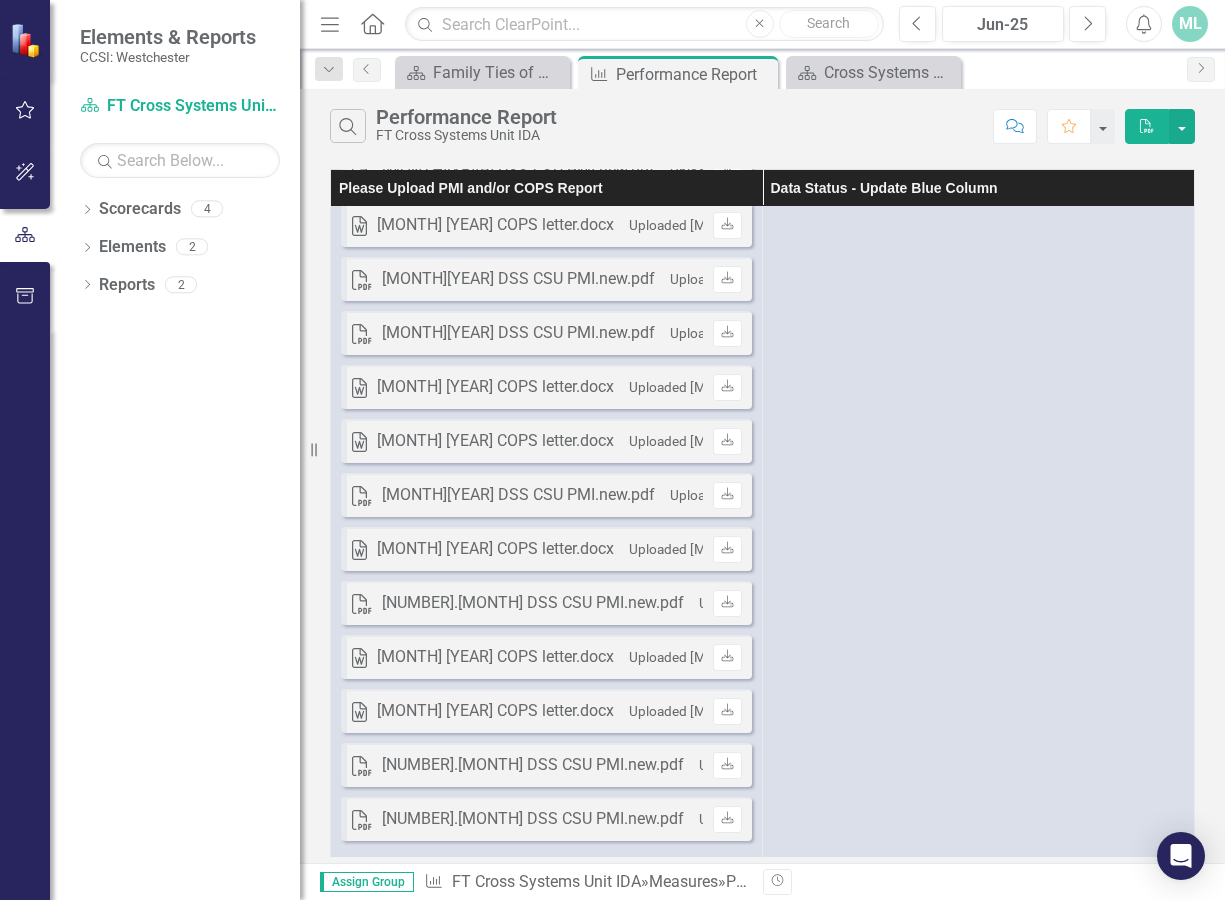 click on "Revision History" at bounding box center [1205, 882] 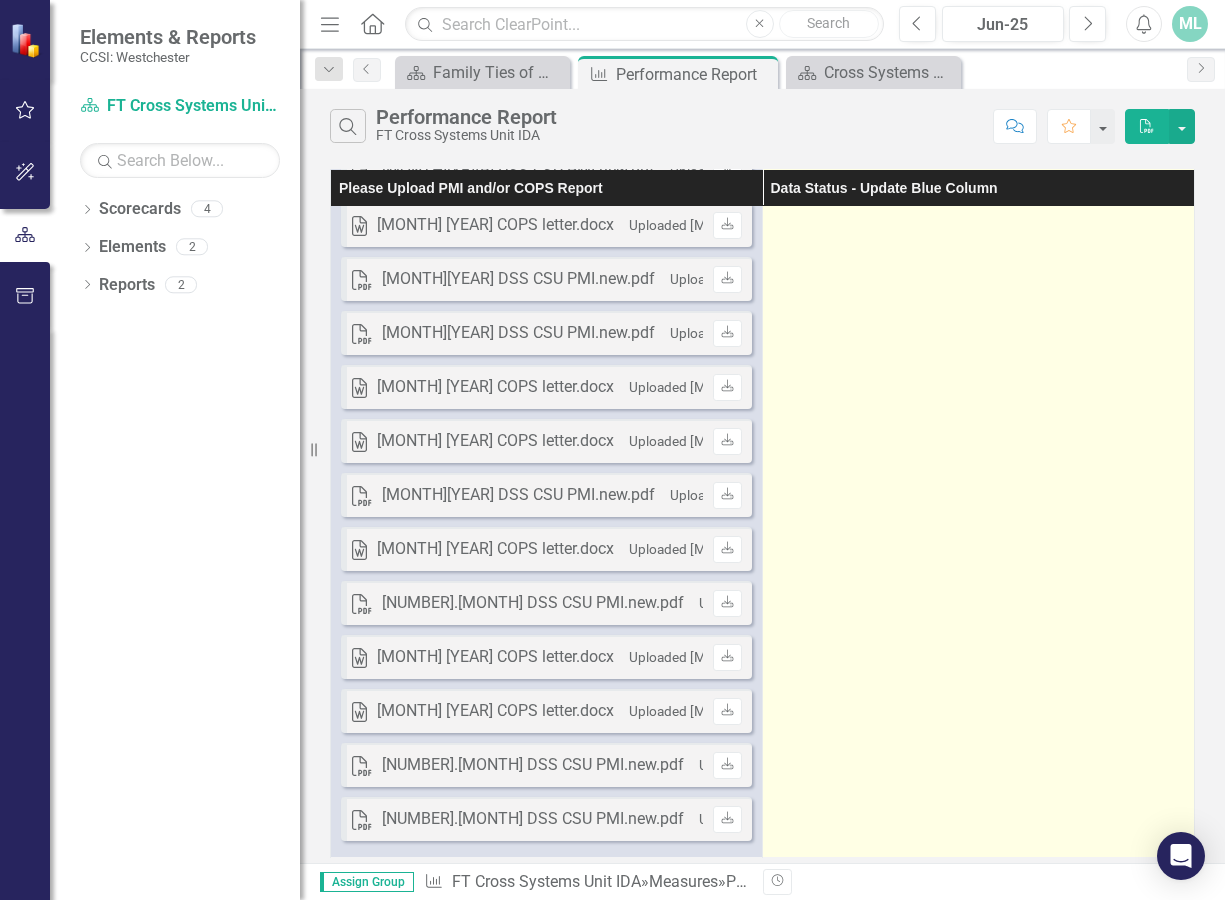 click at bounding box center [979, -1903] 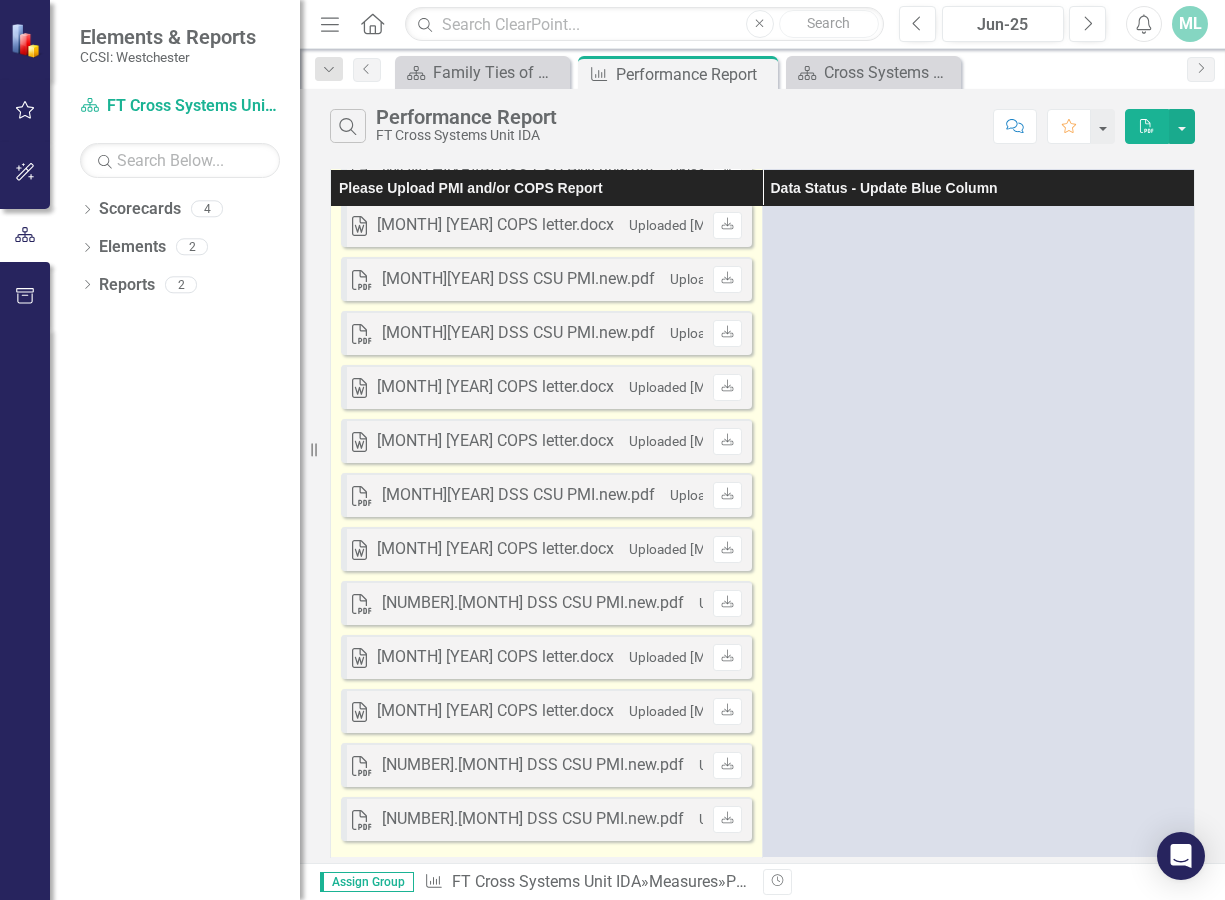 click on "Word [MONTH][DAY] ltr.docx Uploaded   [MONTH] [DAY], [YEAR] [HOUR]:[MINUTE] [AM/PM] Download PDF [MONTH][DAY] DSS CSU PMI..pdf Uploaded   [MONTH] [DAY], [YEAR] [HOUR]:[MINUTE] [AM/PM] Download Word [MONTH][DAY] ltr.docx Uploaded   [MONTH] [DAY], [YEAR] [HOUR]:[MINUTE] [AM/PM] Download PDF [MONTH][YEAR] DSS CSU PMI..pdf Uploaded   [MONTH] [DAY], [YEAR] [HOUR]:[MINUTE] [AM/PM] Download Word [MONTH][DAY] ltr.docx Uploaded   [MONTH] [DAY], [YEAR] [HOUR]:[MINUTE] [AM/PM] Download PDF [MONTH][YEAR] DSS CSU PMI.new.pdf Uploaded   [MONTH] [DAY], [YEAR] [HOUR]:[MINUTE] [AM/PM] Download Word [MONTH][DAY] ltr.docx Uploaded   [MONTH] [DAY], [YEAR] [HOUR]:[MINUTE] [AM/PM] Download PDF [MONTH][YEAR] DSS CSU PMI.new.pdf Uploaded   [MONTH] [DAY], [YEAR] [HOUR]:[MINUTE] [AM/PM] Download Word [MONTH][DAY] ltr.docx Uploaded   [MONTH] [DAY], [YEAR] [HOUR]:[MINUTE] [AM/PM] Download PDF [MONTH][YEAR] DSS CSU PMI.new.pdf Uploaded   [MONTH] [DAY], [YEAR] [HOUR]:[MINUTE] [AM/PM] Download Word [MONTH][DAY] ltr.docx Uploaded   [MONTH] [DAY], [YEAR] [HOUR]:[MINUTE] [AM/PM] Download PDF [MONTH] [DAY] DSS CSU PMI.pdf Uploaded   [MONTH] [DAY], [YEAR] [HOUR]:[MINUTE] [AM/PM] Download Word [MONTH] [DAY] ltr.docx Uploaded   [MONTH] [DAY], [YEAR] [HOUR]:[MINUTE] [AM/PM] Download PDF [MONTH] [DAY] DSS CSU PMI.pdf Uploaded   Download" at bounding box center [547, -1903] 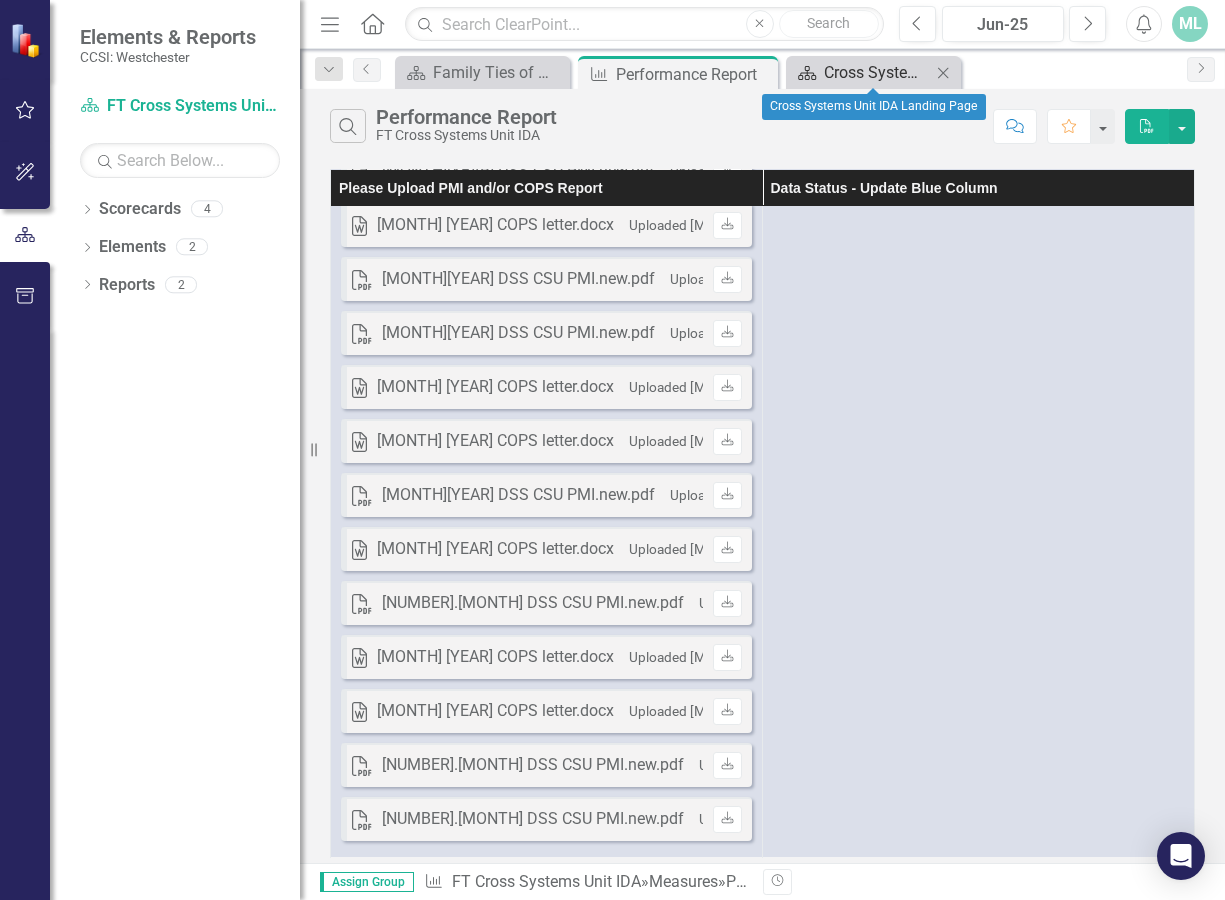 click on "Cross Systems Unit IDA Landing Page" at bounding box center [877, 72] 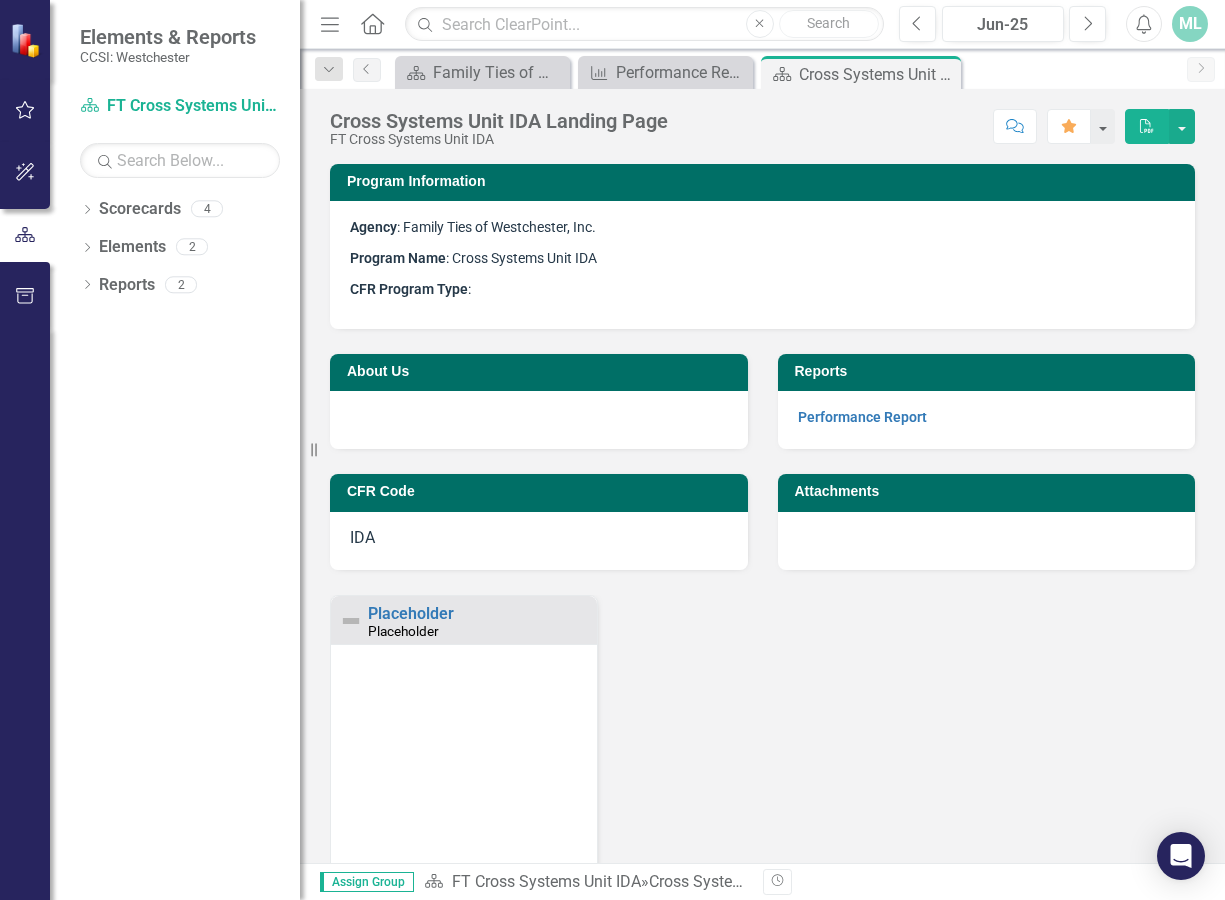 scroll, scrollTop: 1, scrollLeft: 0, axis: vertical 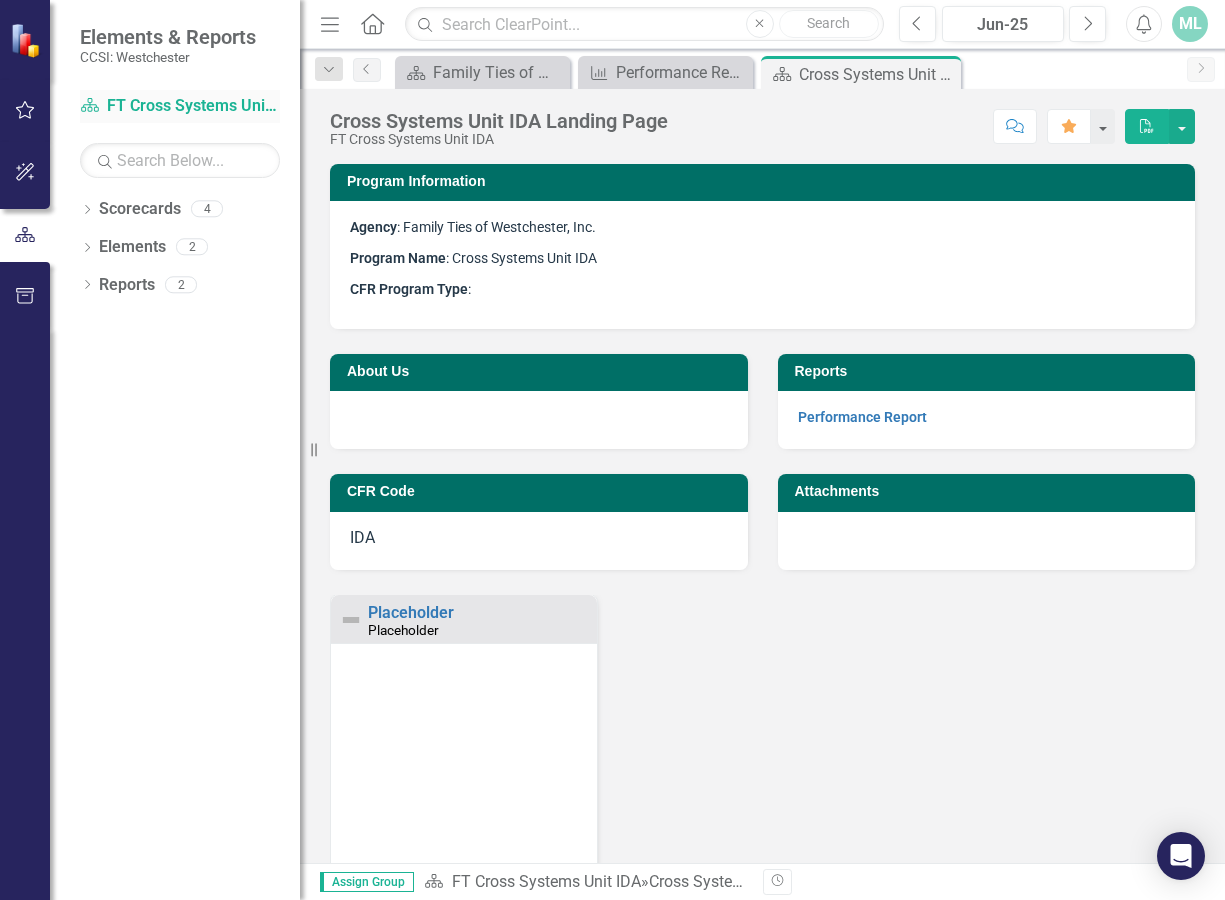 click on "Scorecard FT Cross Systems Unit IDA" at bounding box center [180, 106] 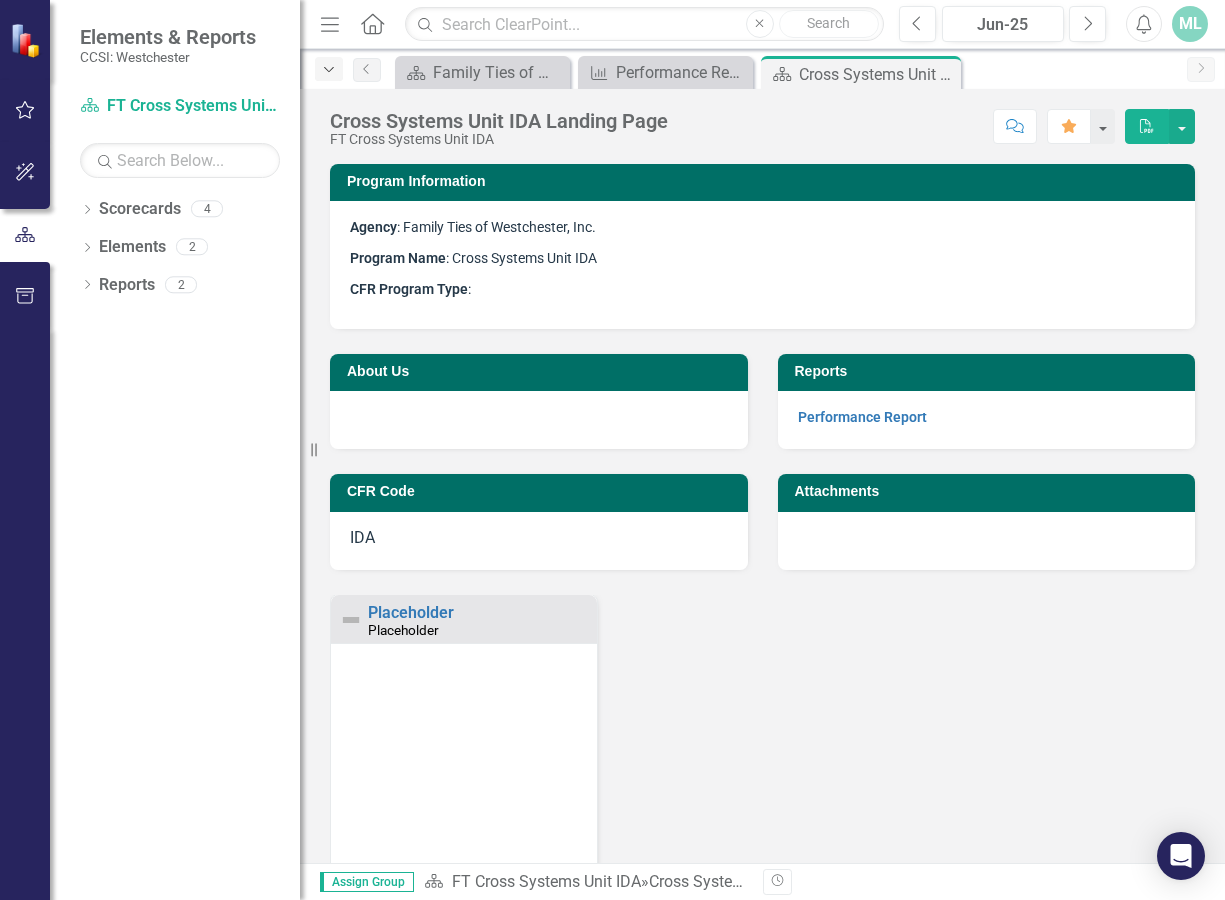 click on "Dropdown" at bounding box center [329, 70] 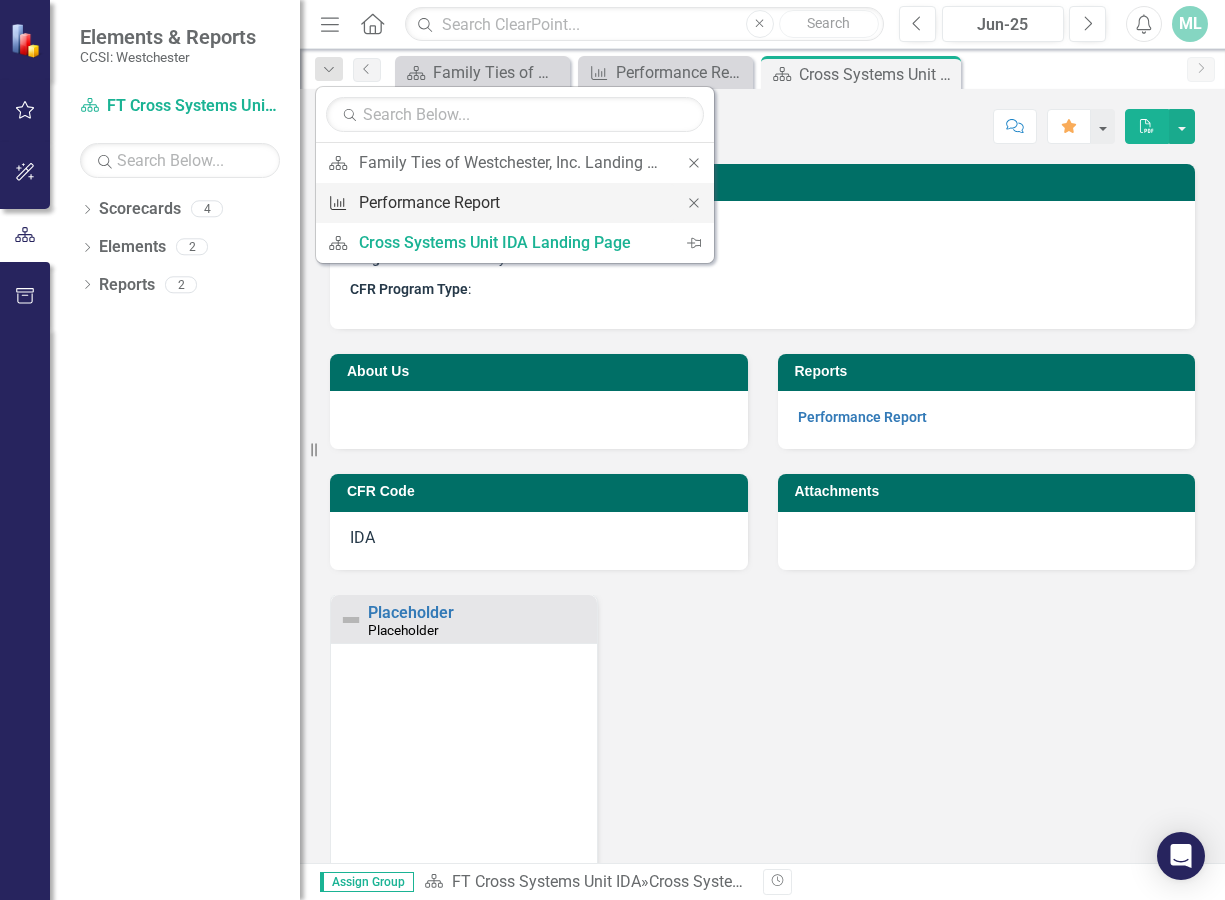 click on "Performance Report" at bounding box center [511, 202] 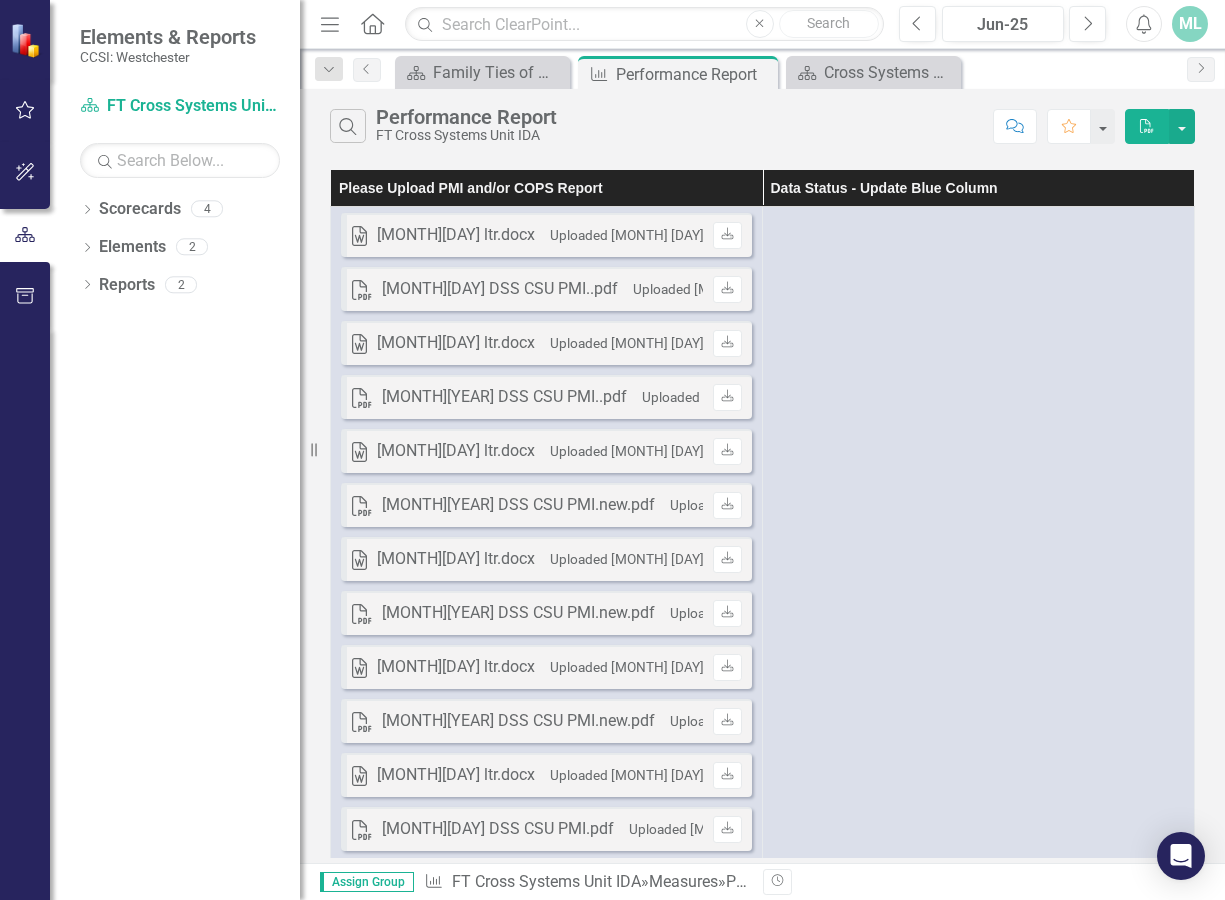 click on "Please Upload PMI and/or COPS Report" at bounding box center (547, 188) 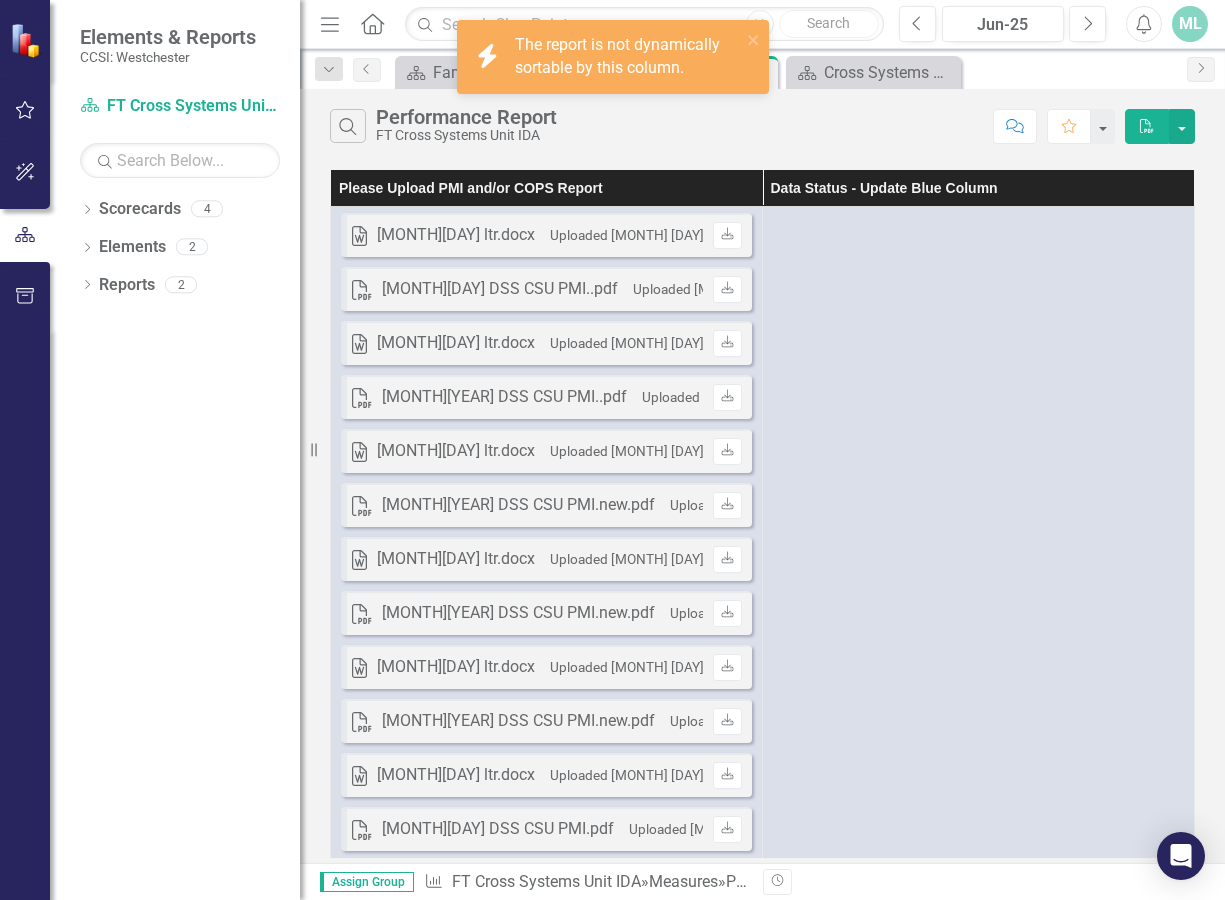 click on "Please Upload PMI and/or COPS Report" at bounding box center [547, 188] 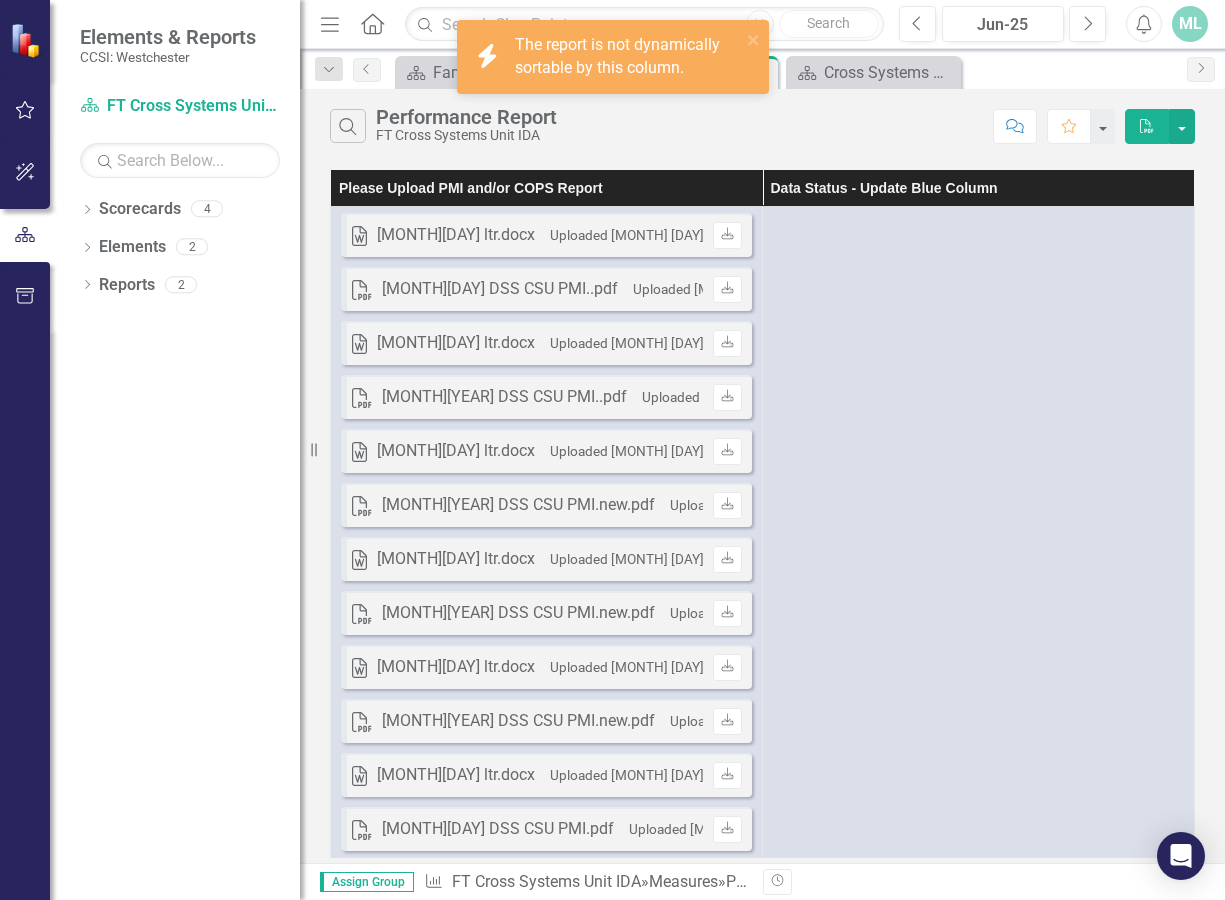 click on "FT Cross Systems Unit IDA" at bounding box center [466, 135] 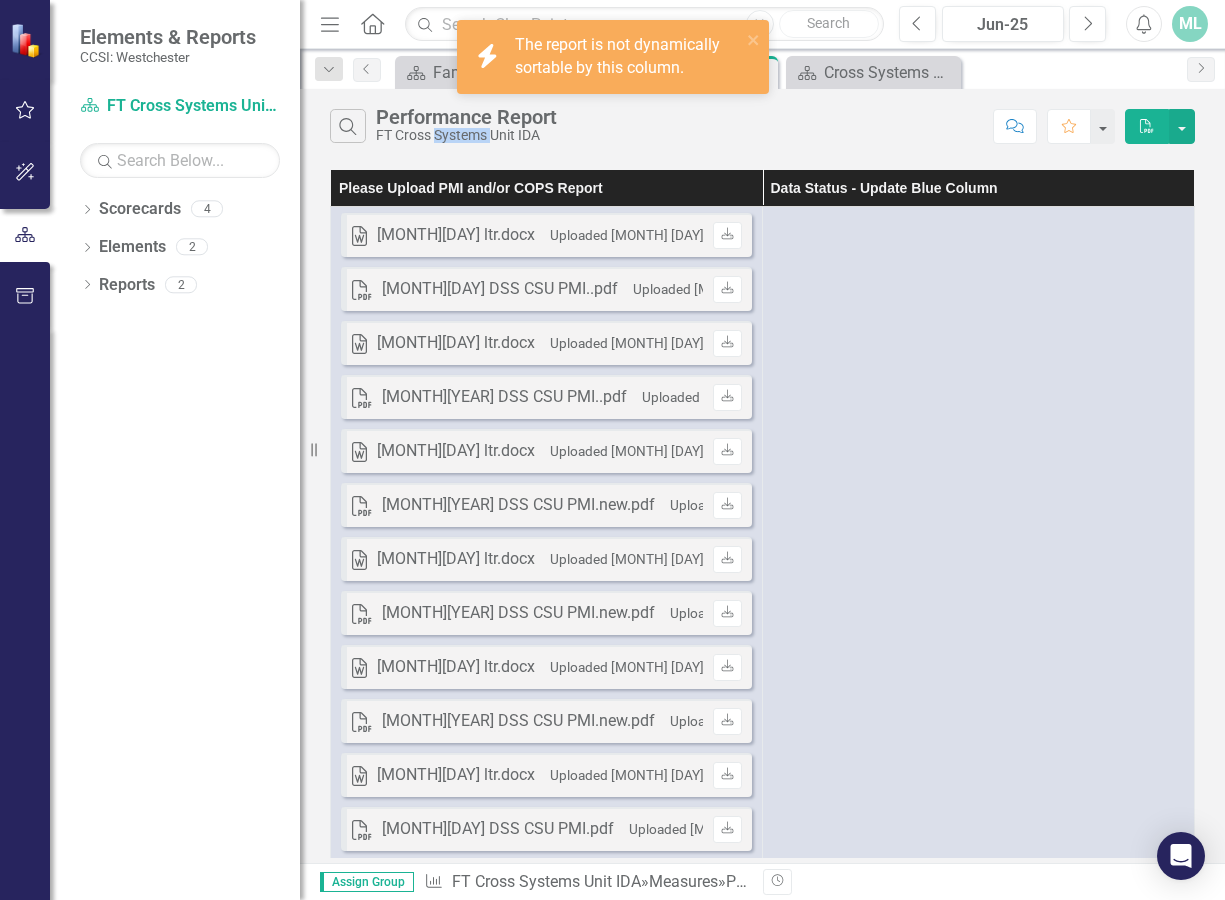 click on "FT Cross Systems Unit IDA" at bounding box center [466, 135] 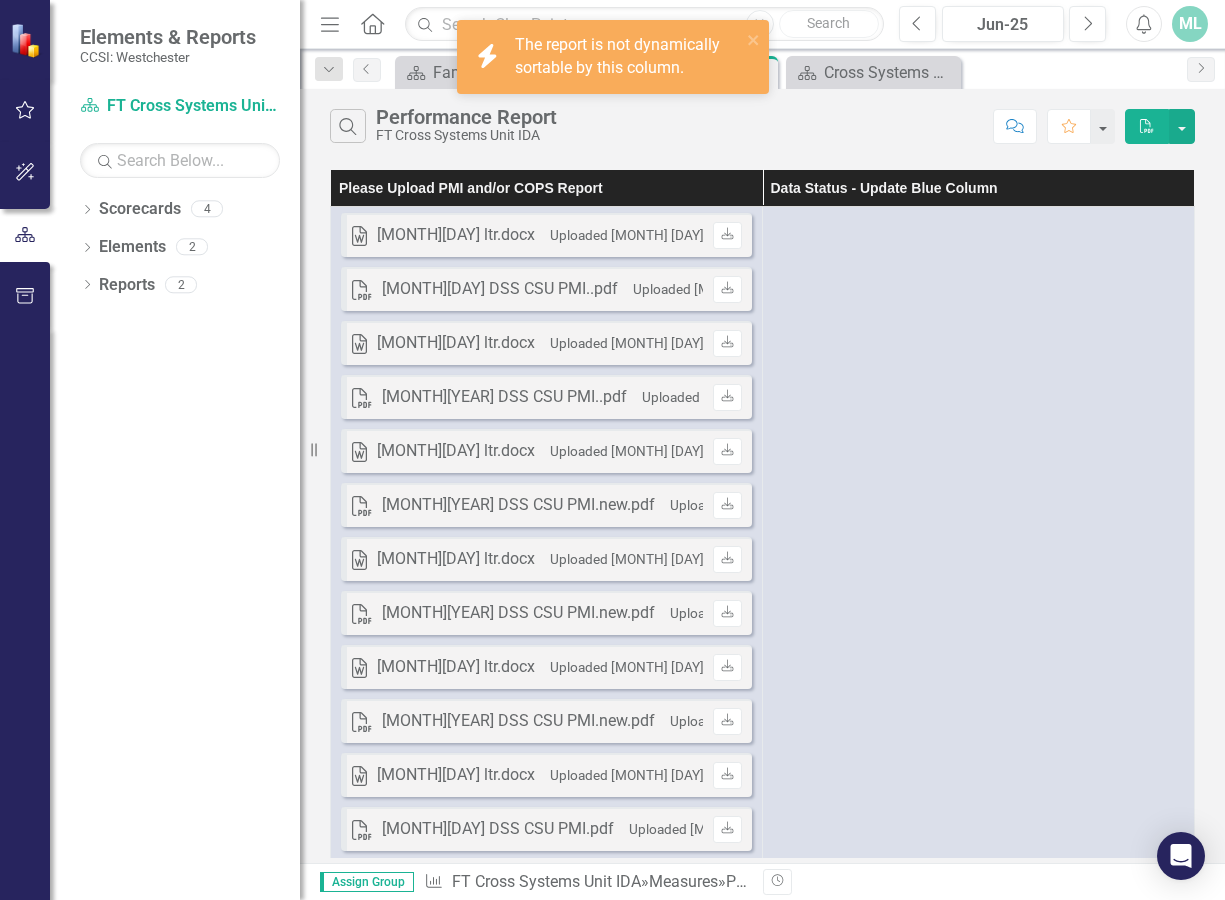 click on "Performance Report" at bounding box center (466, 117) 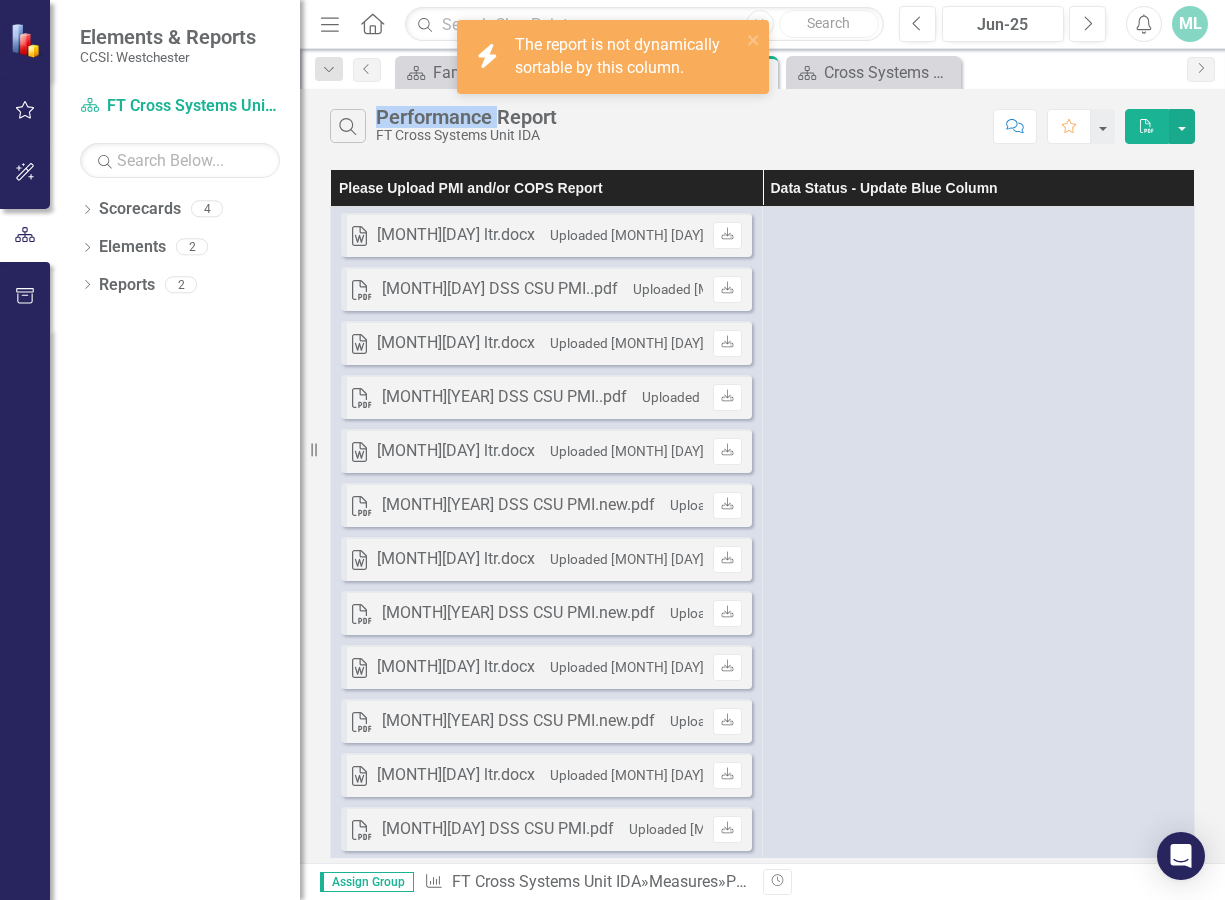 click on "Performance Report" at bounding box center (466, 117) 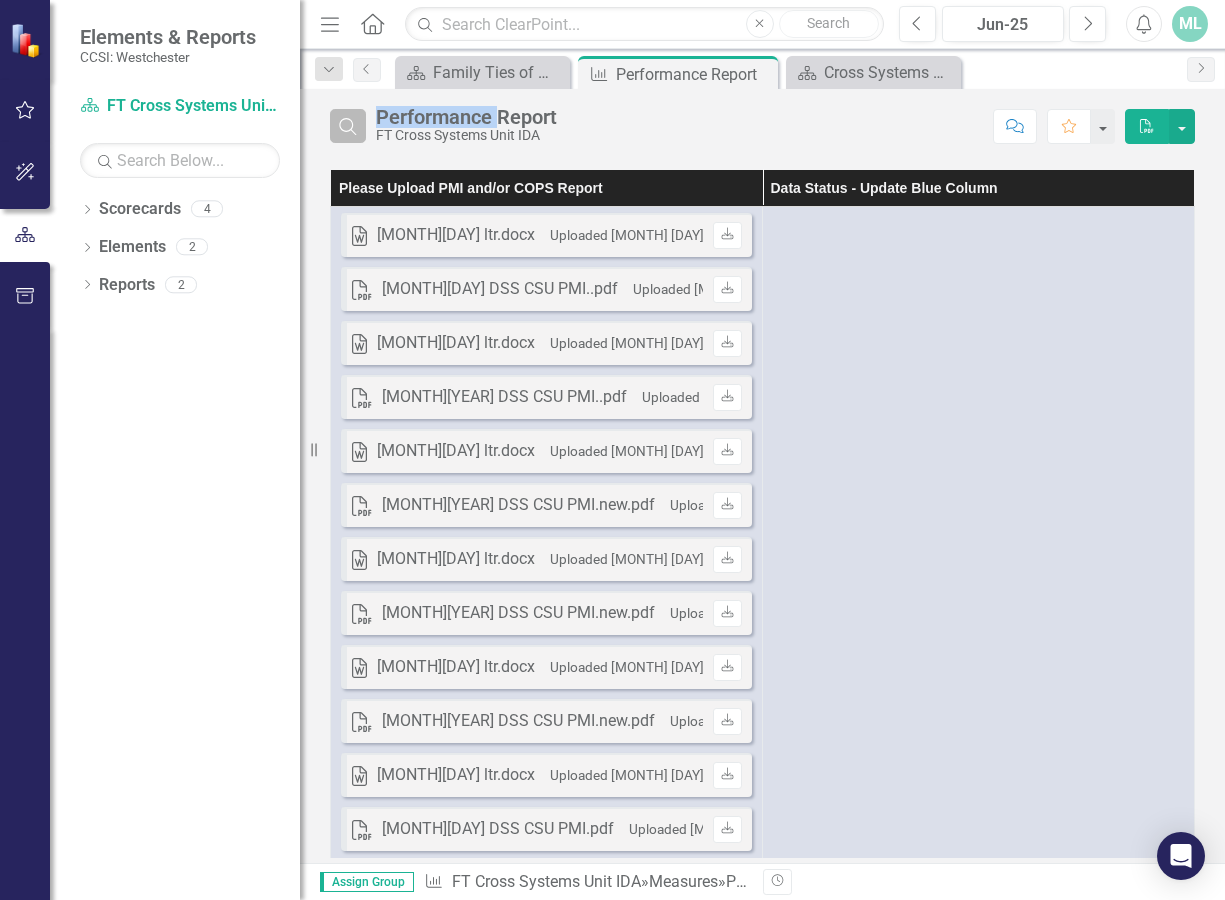 click on "Search" at bounding box center [348, 126] 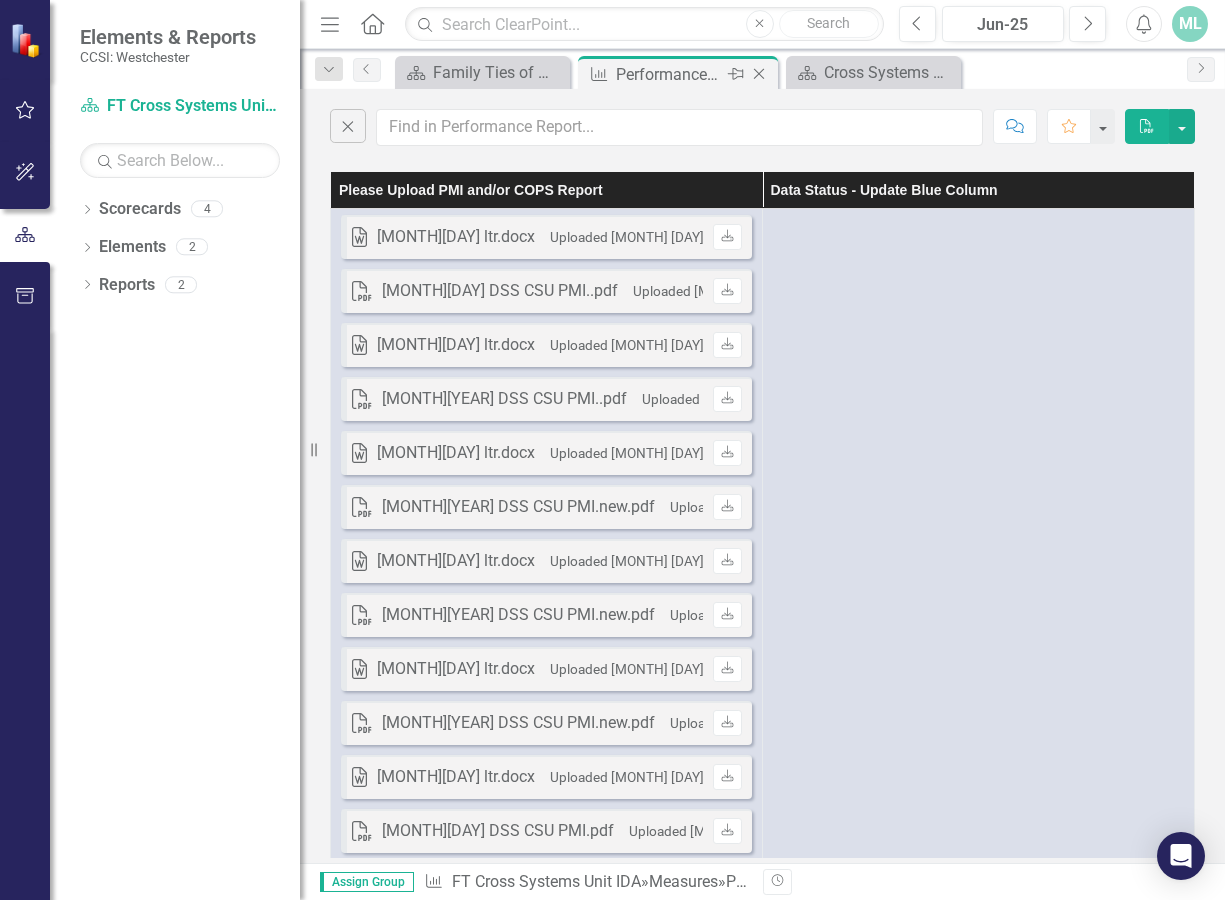 click on "Performance Report" at bounding box center (669, 74) 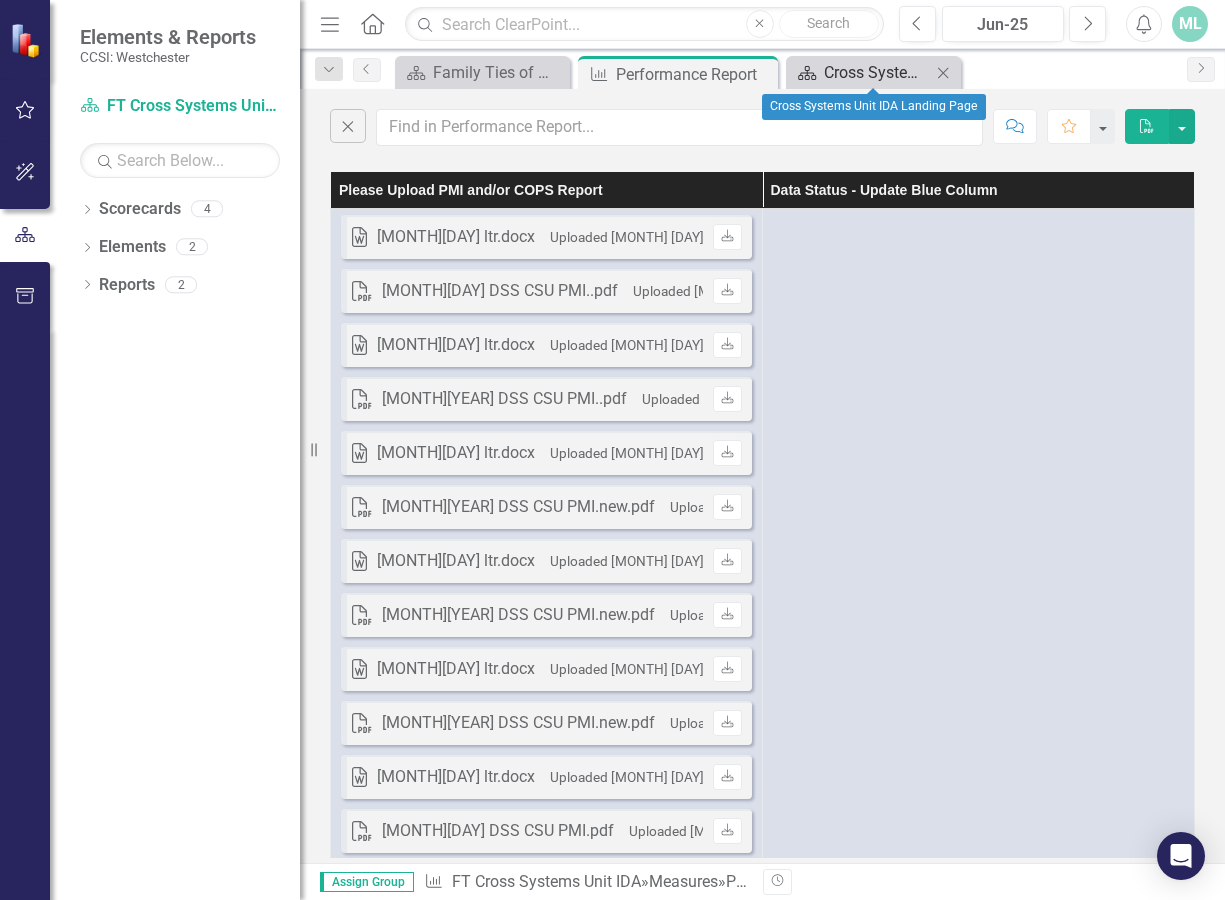 click on "Cross Systems Unit IDA Landing Page" at bounding box center [877, 72] 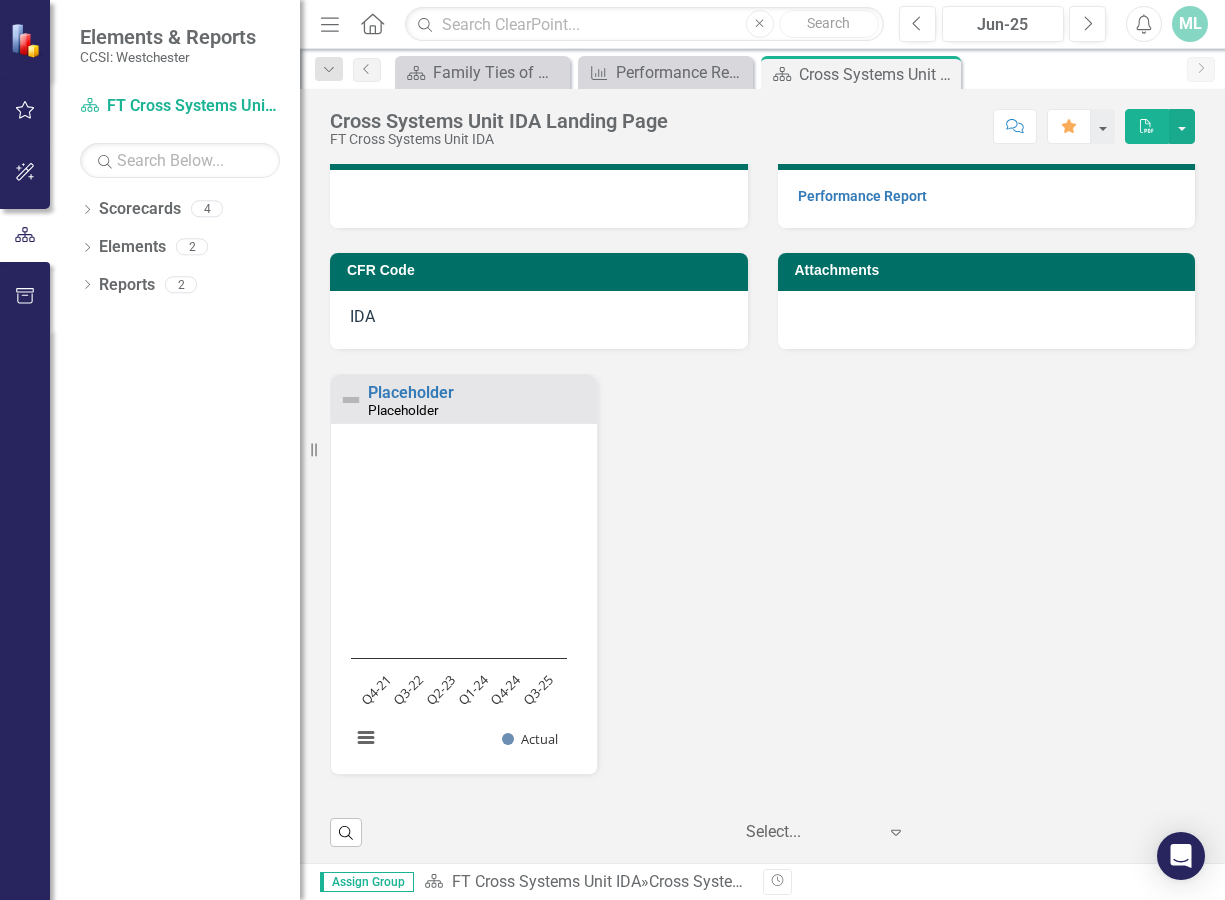 scroll, scrollTop: 227, scrollLeft: 0, axis: vertical 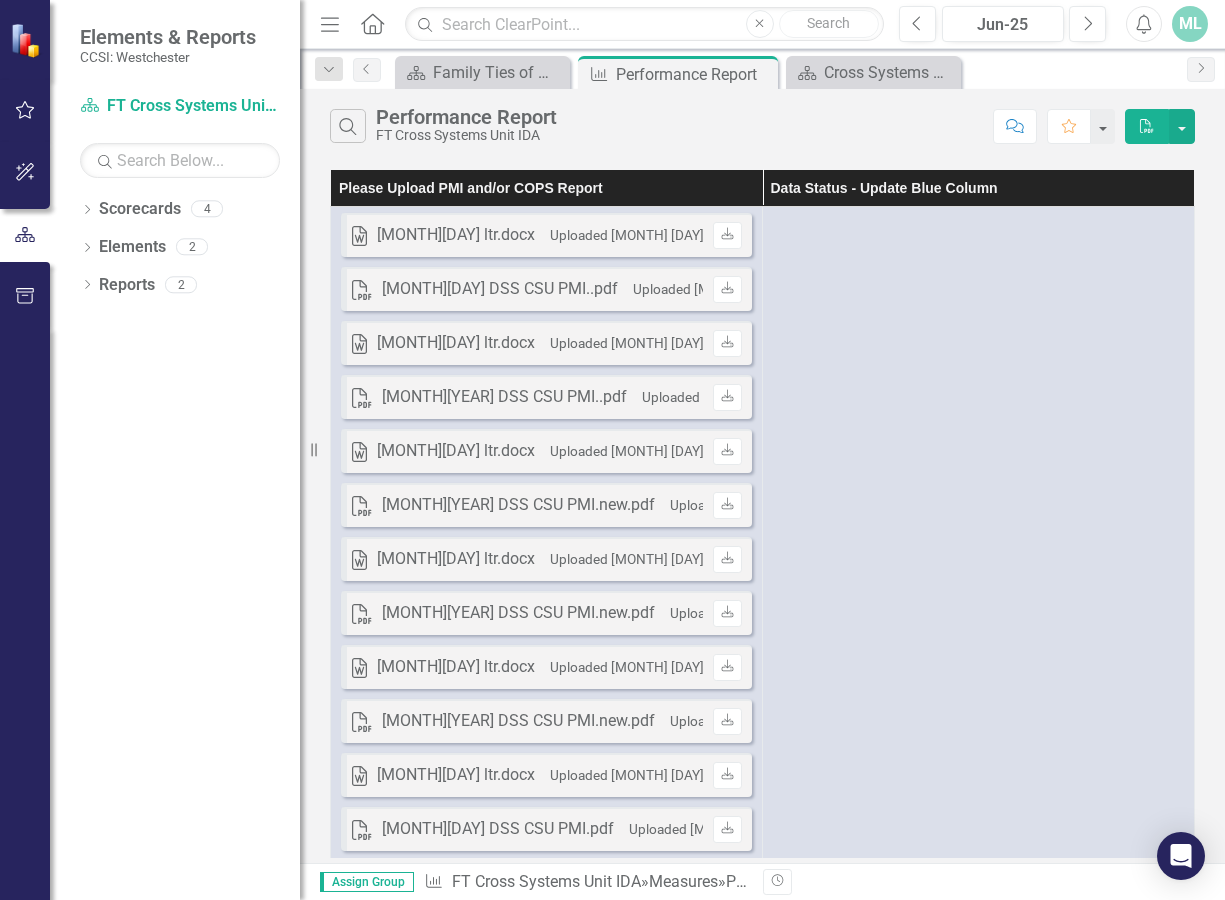 click on "Please Upload PMI and/or COPS Report" at bounding box center (547, 188) 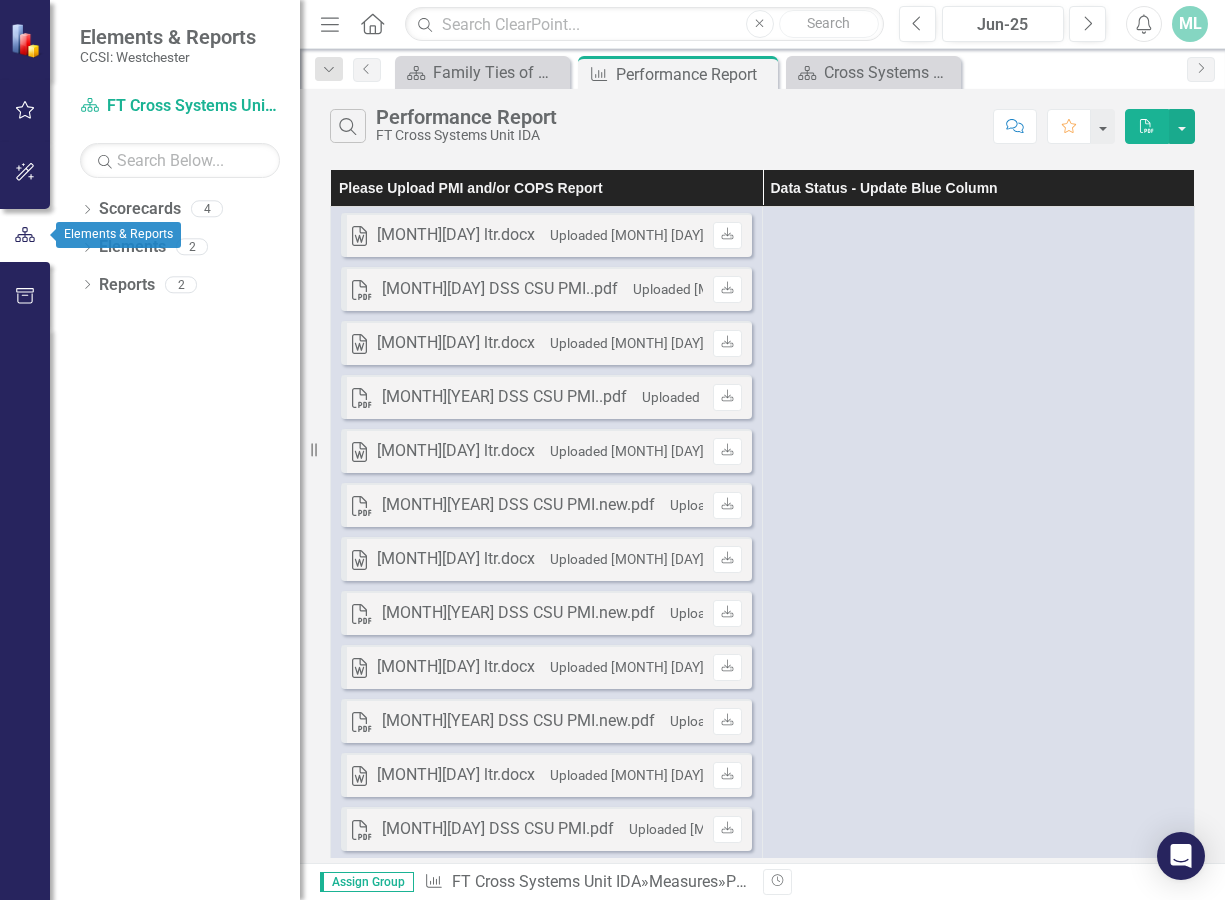 click at bounding box center [25, 235] 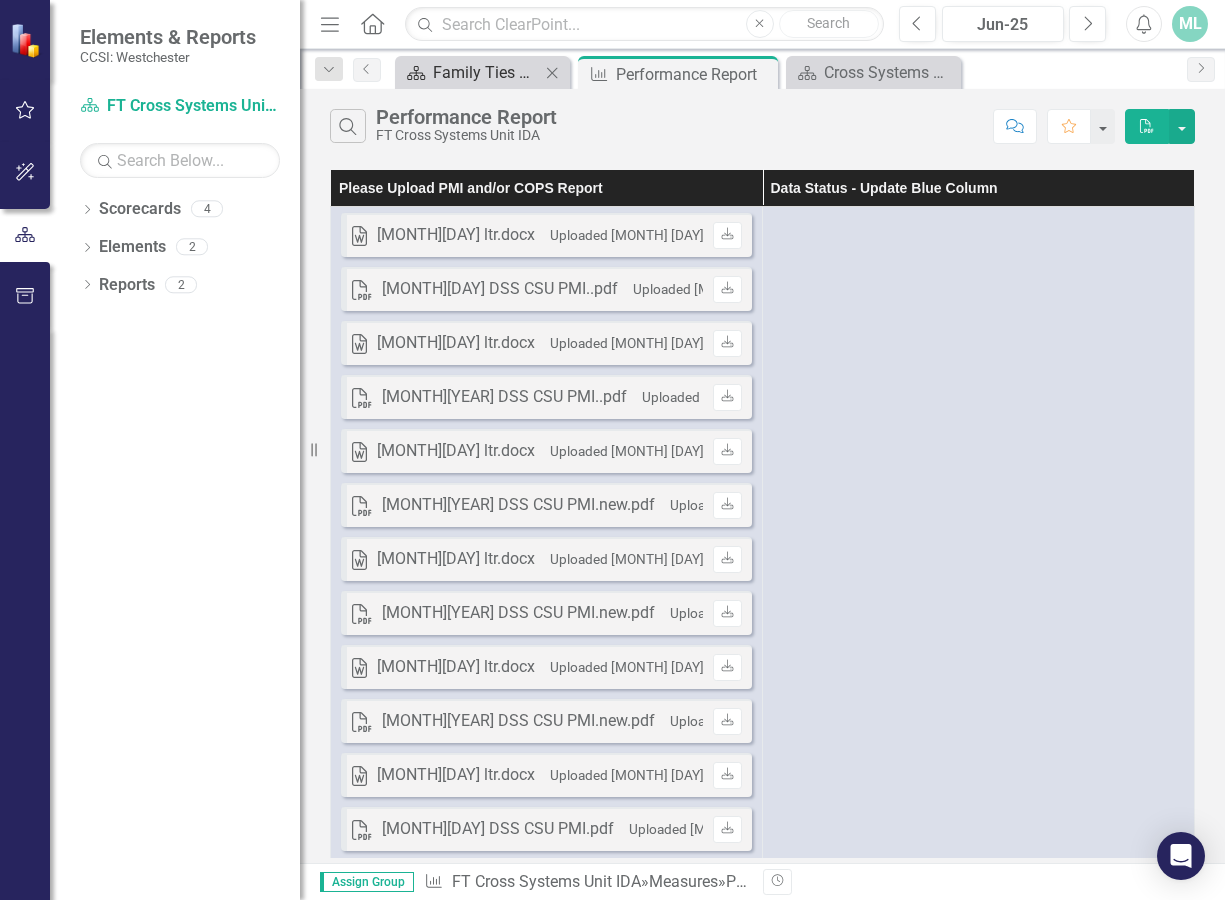 click on "Family Ties of Westchester, Inc. Landing Page" at bounding box center (486, 72) 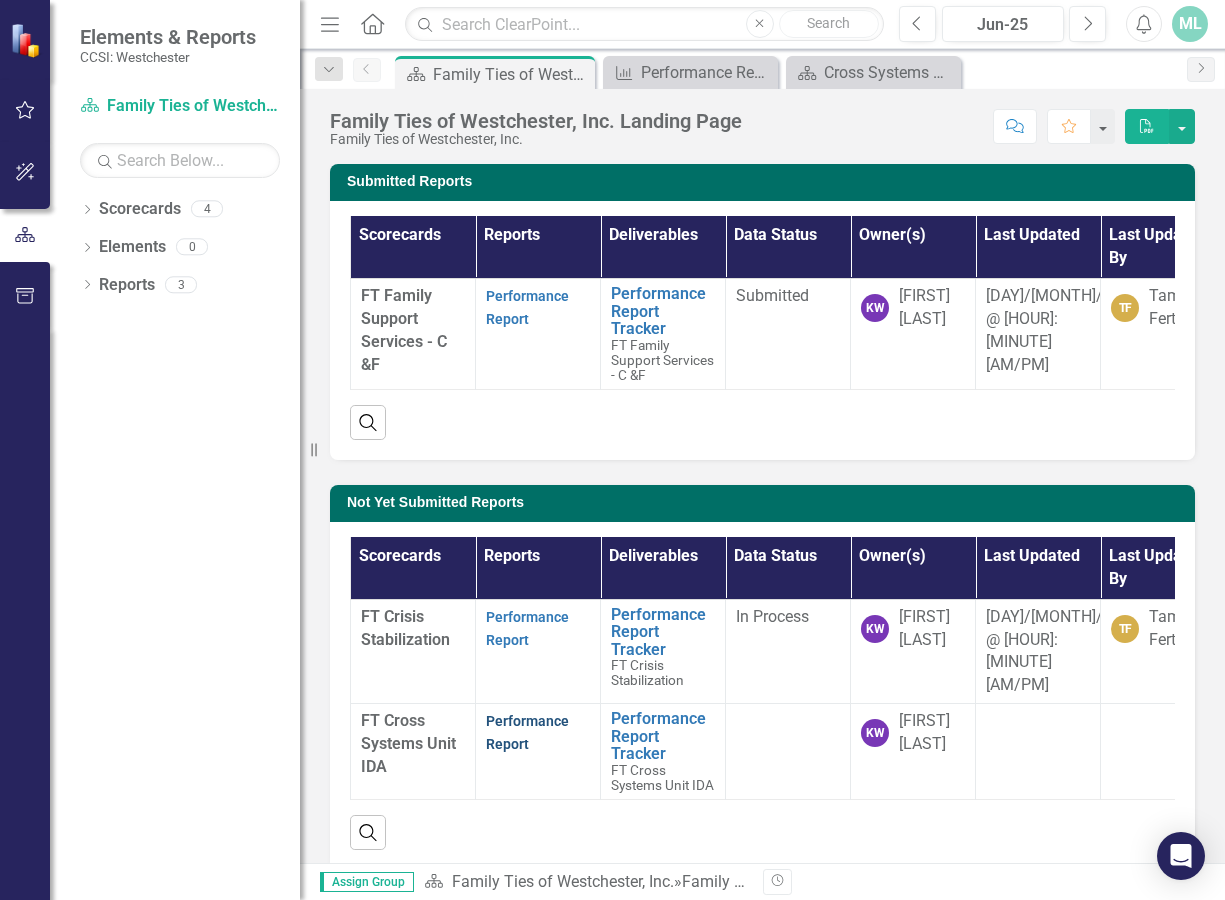 click on "Performance Report" at bounding box center [527, 732] 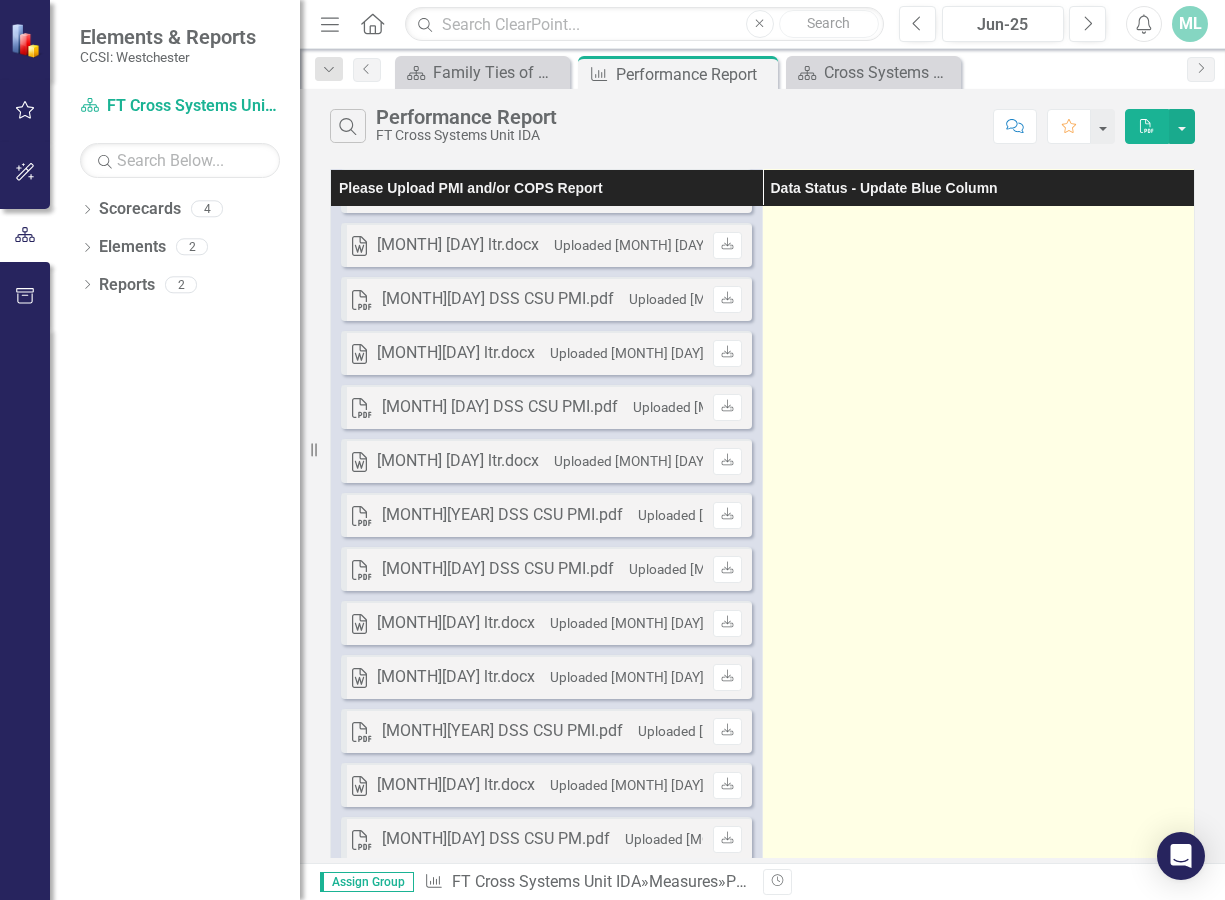 scroll, scrollTop: 1100, scrollLeft: 0, axis: vertical 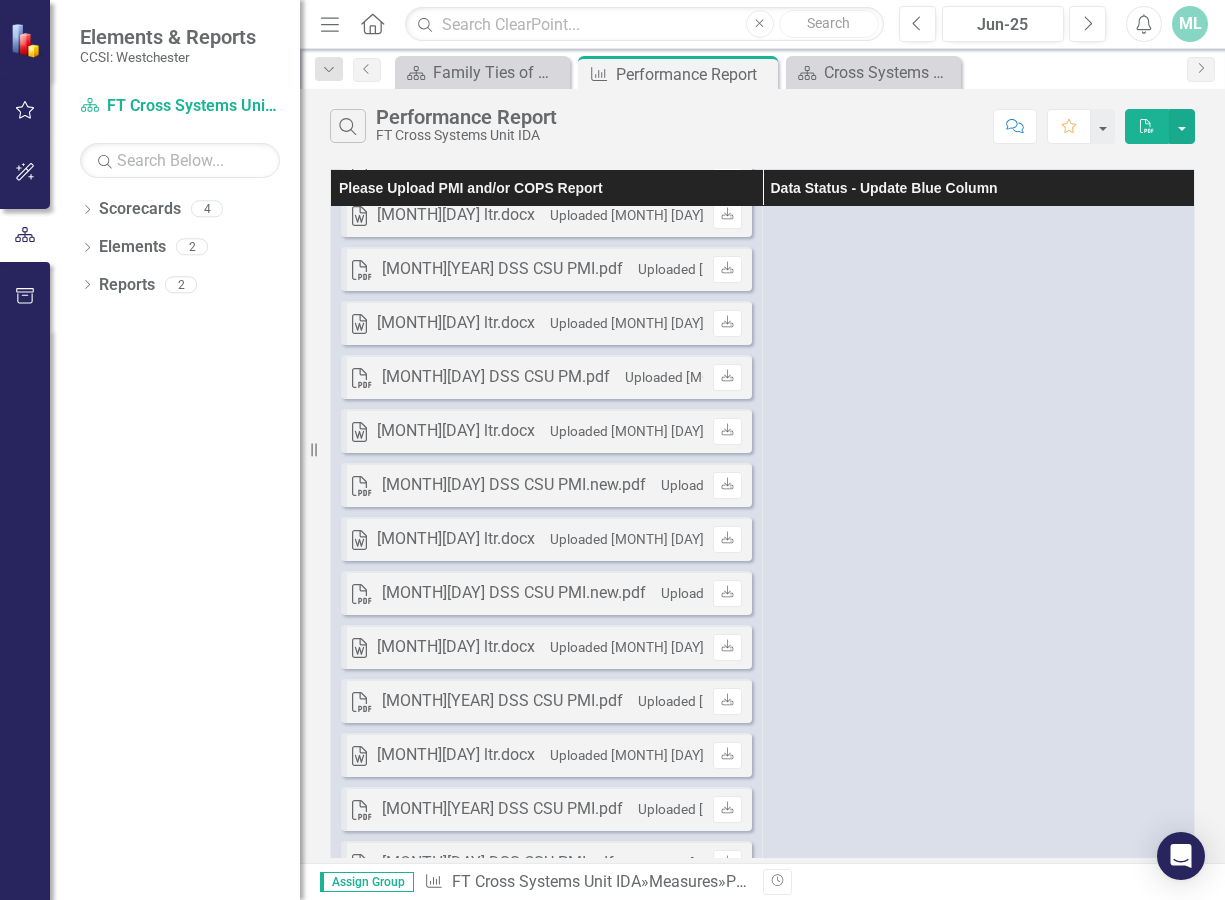 click on "Revision History" at bounding box center [1205, 882] 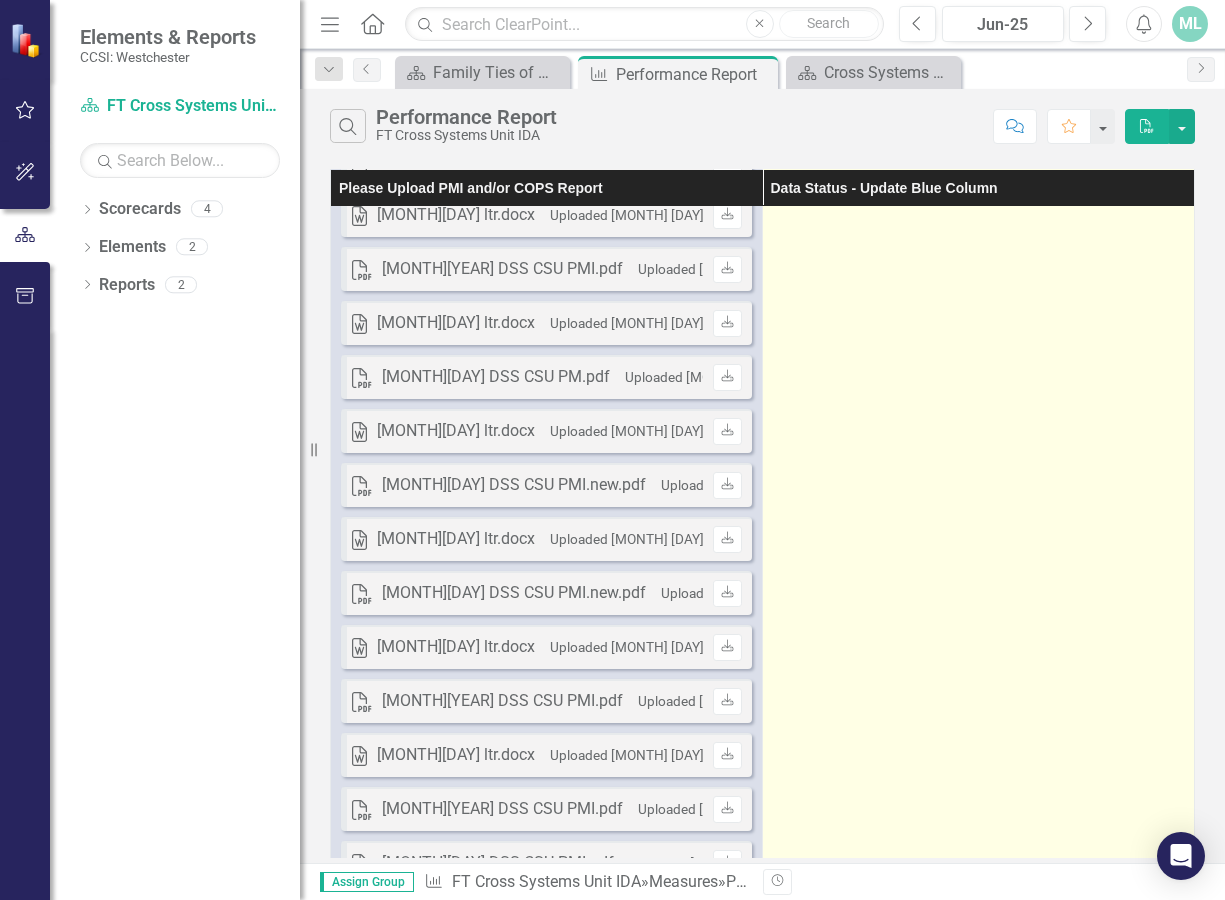click at bounding box center (979, 1867) 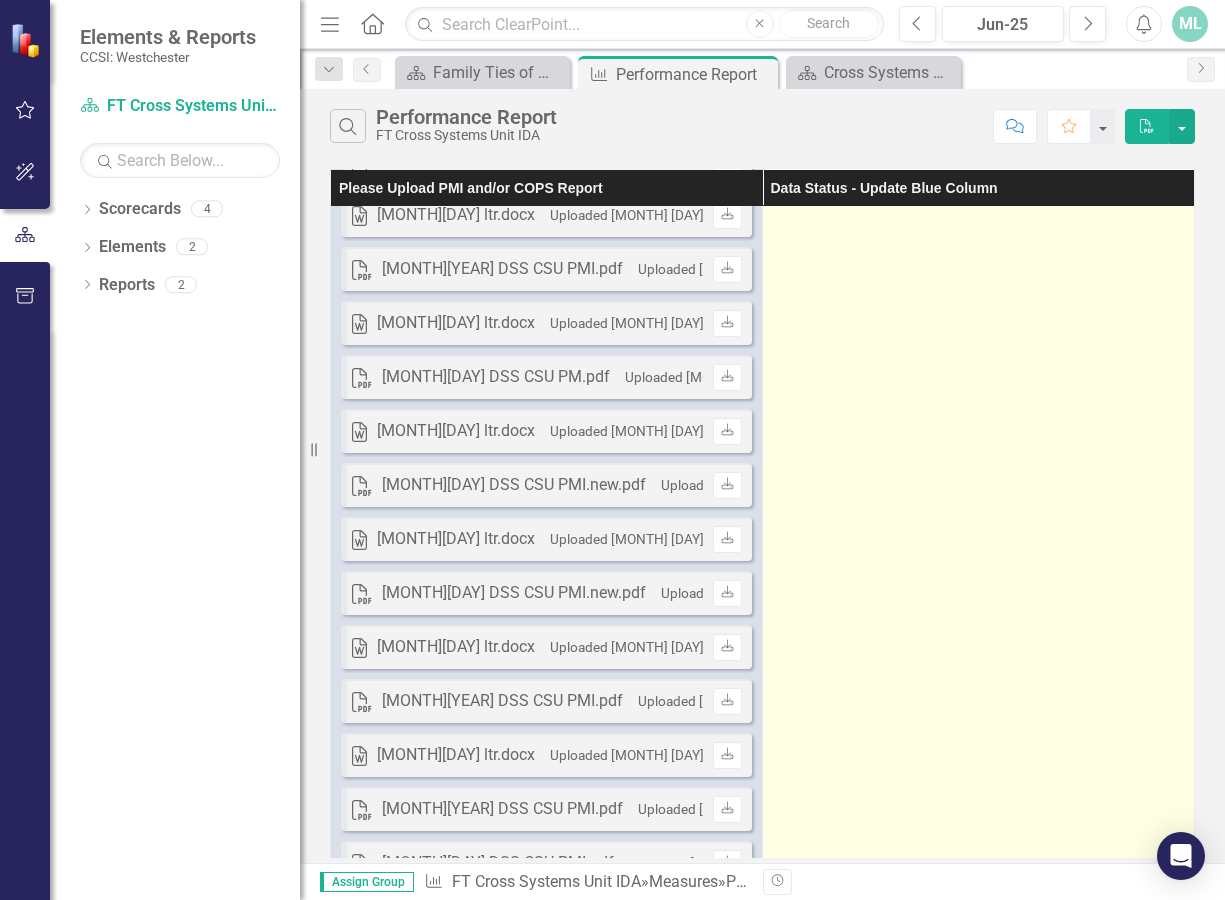 click at bounding box center [979, 1867] 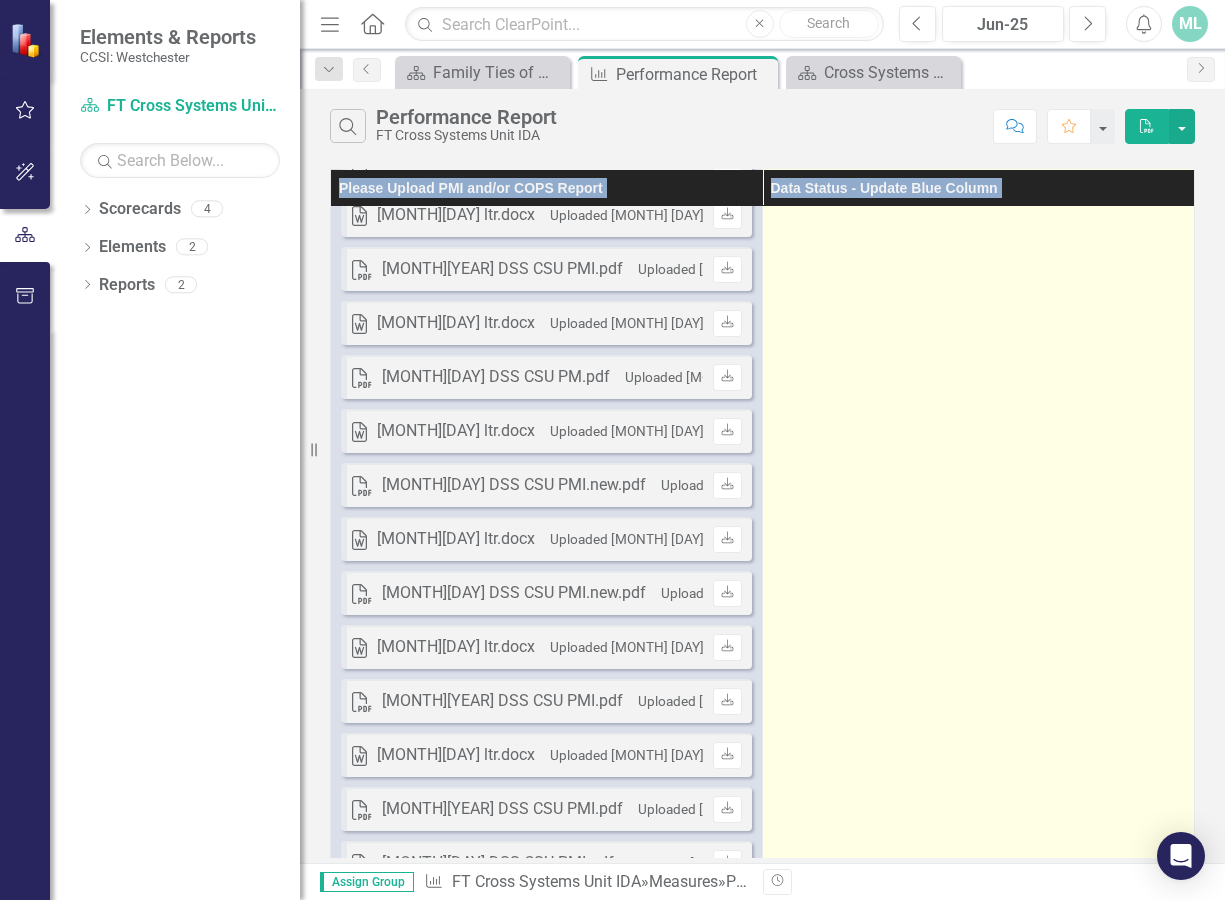 click at bounding box center (979, 1867) 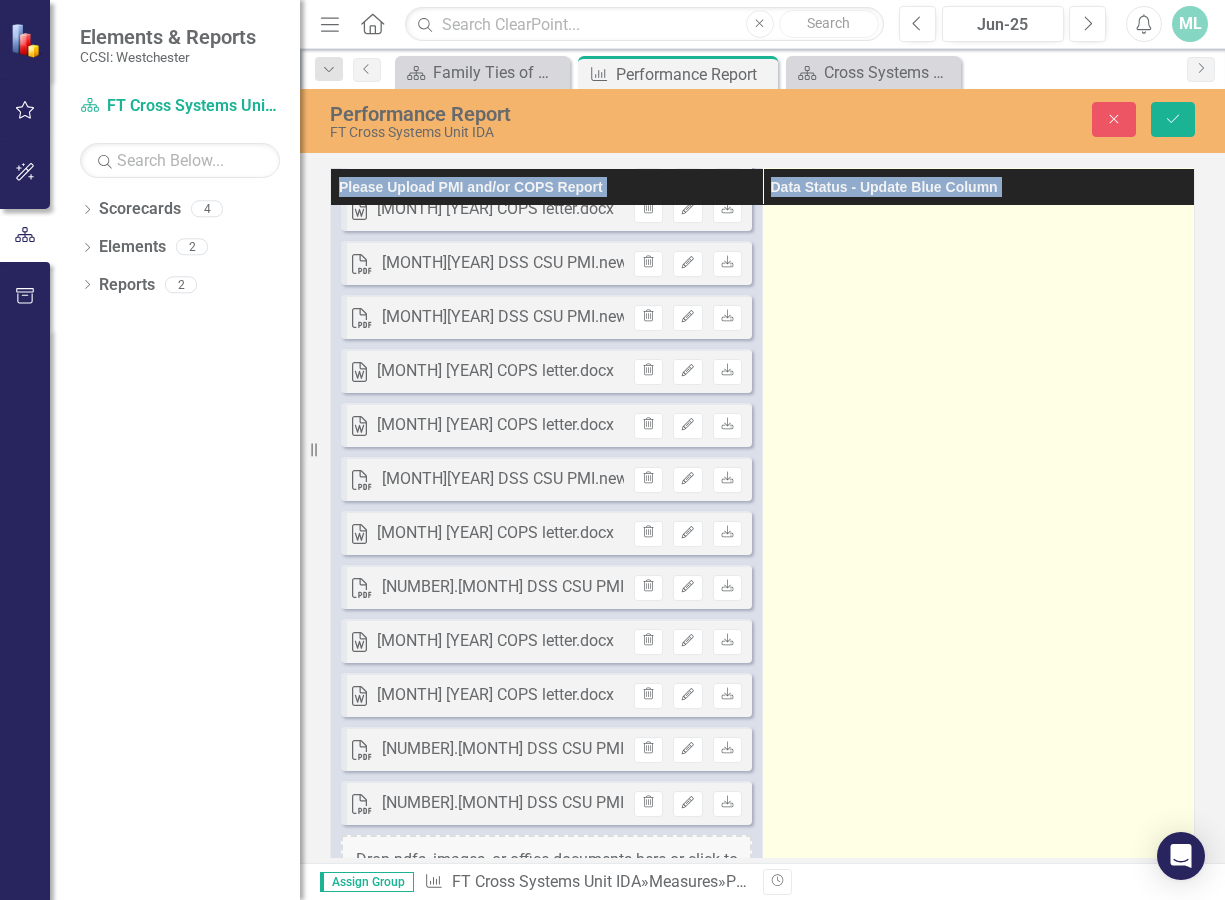 scroll, scrollTop: 4998, scrollLeft: 0, axis: vertical 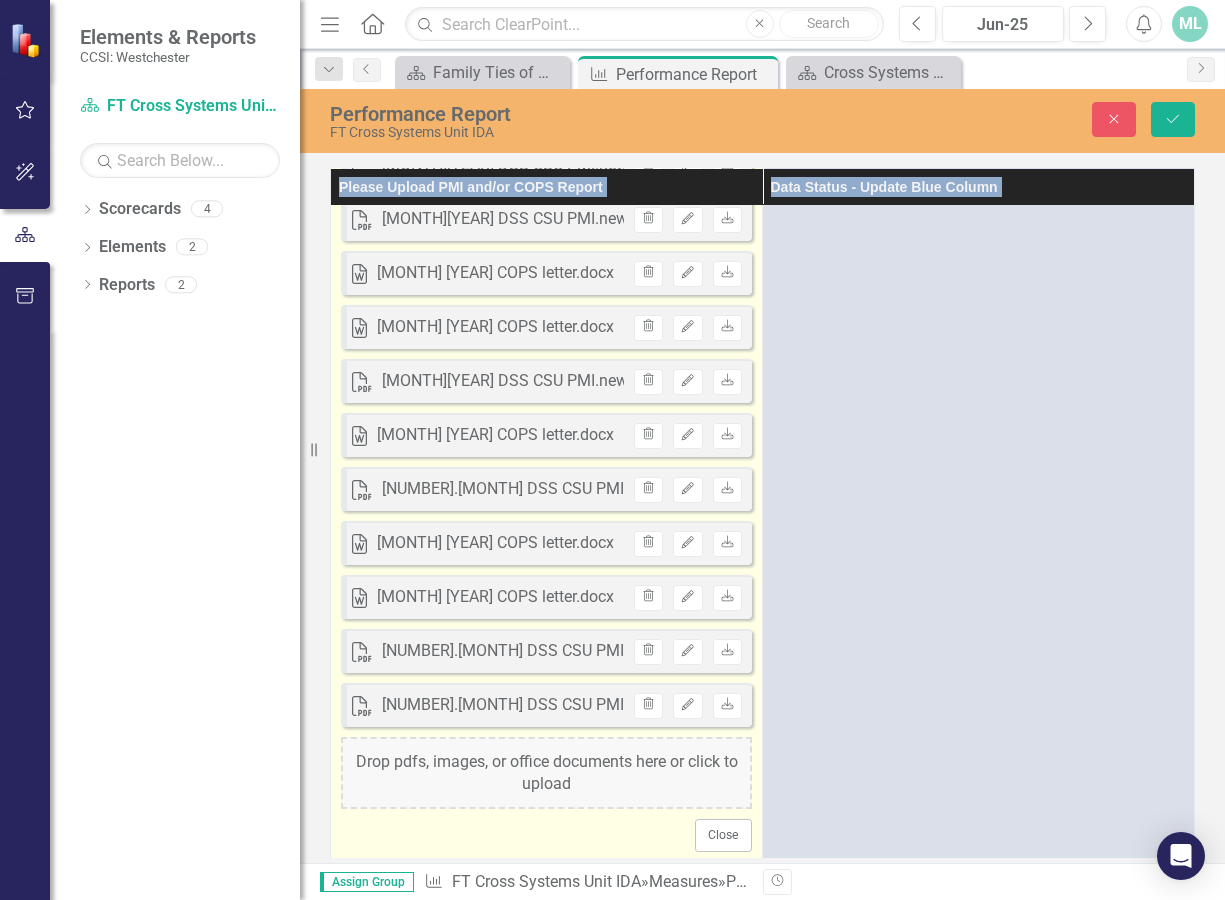 click on "Drop pdfs, images, or office documents here or click to upload" at bounding box center [546, 773] 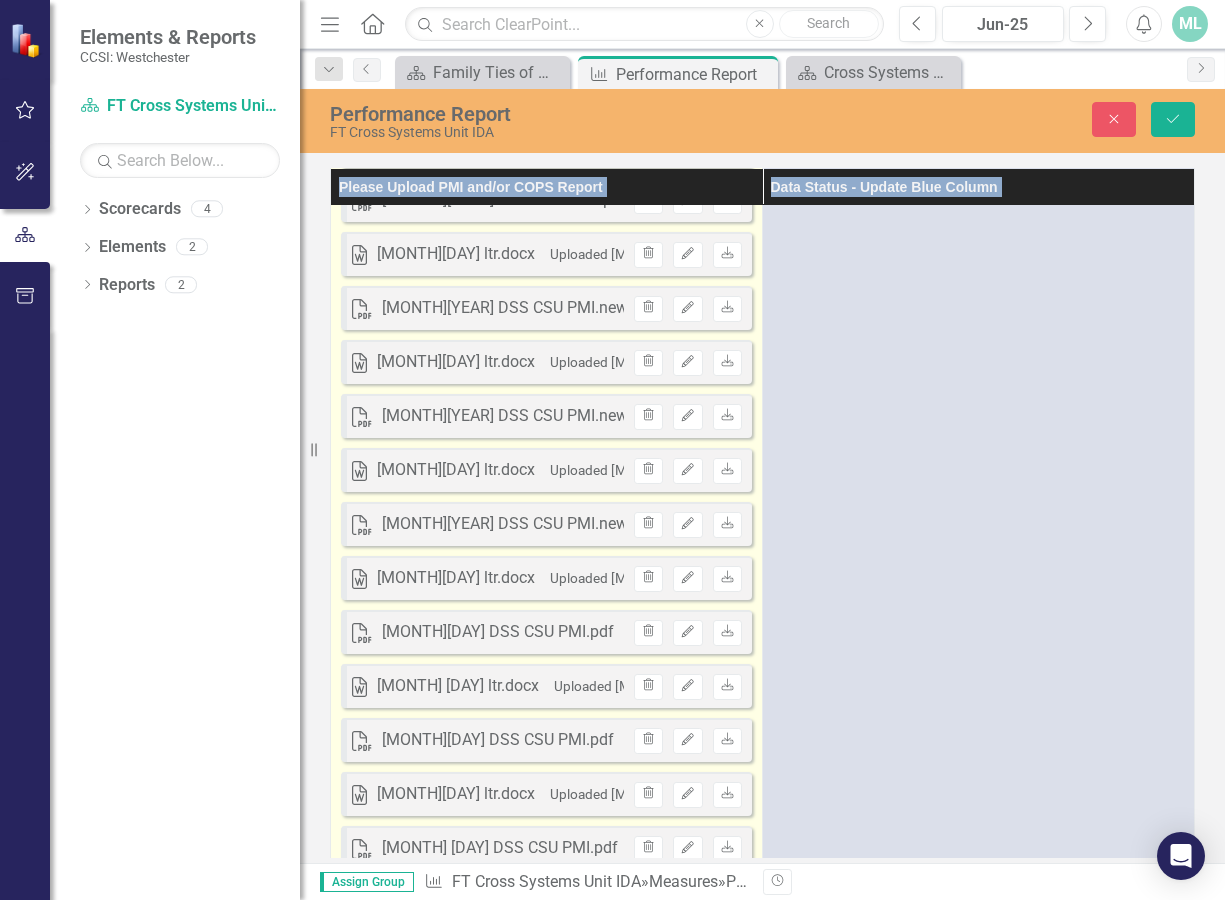 scroll, scrollTop: 0, scrollLeft: 0, axis: both 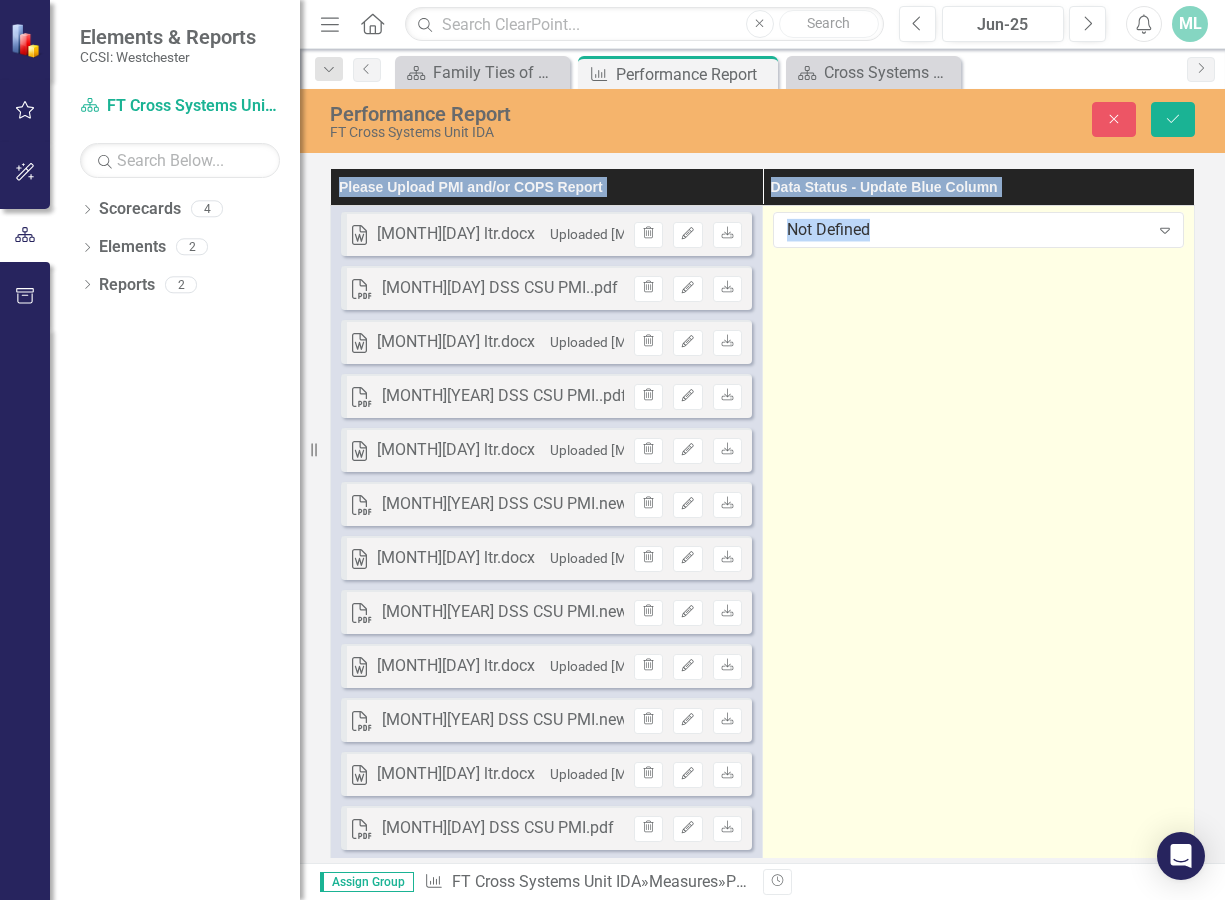 click on "Not Defined Expand" at bounding box center (979, 3023) 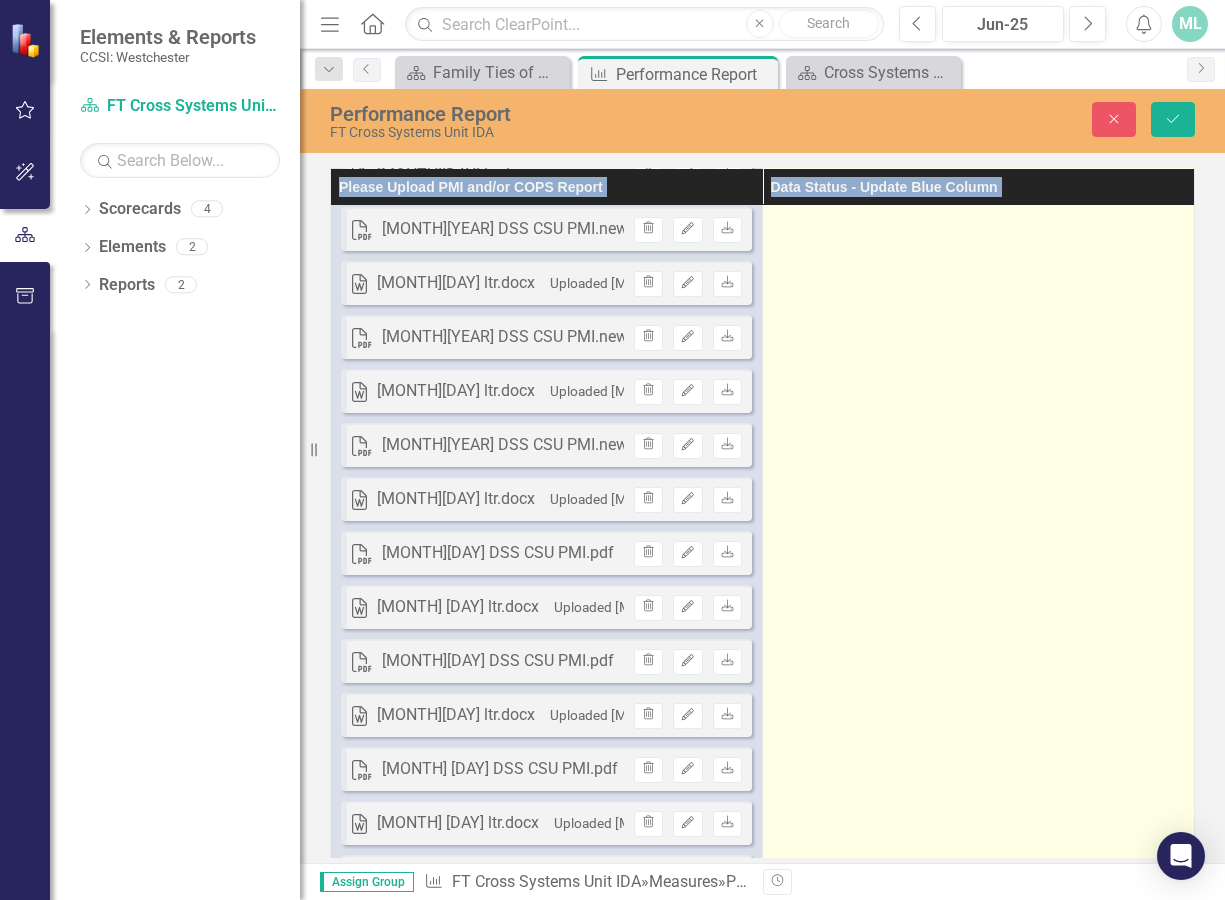 scroll, scrollTop: 0, scrollLeft: 0, axis: both 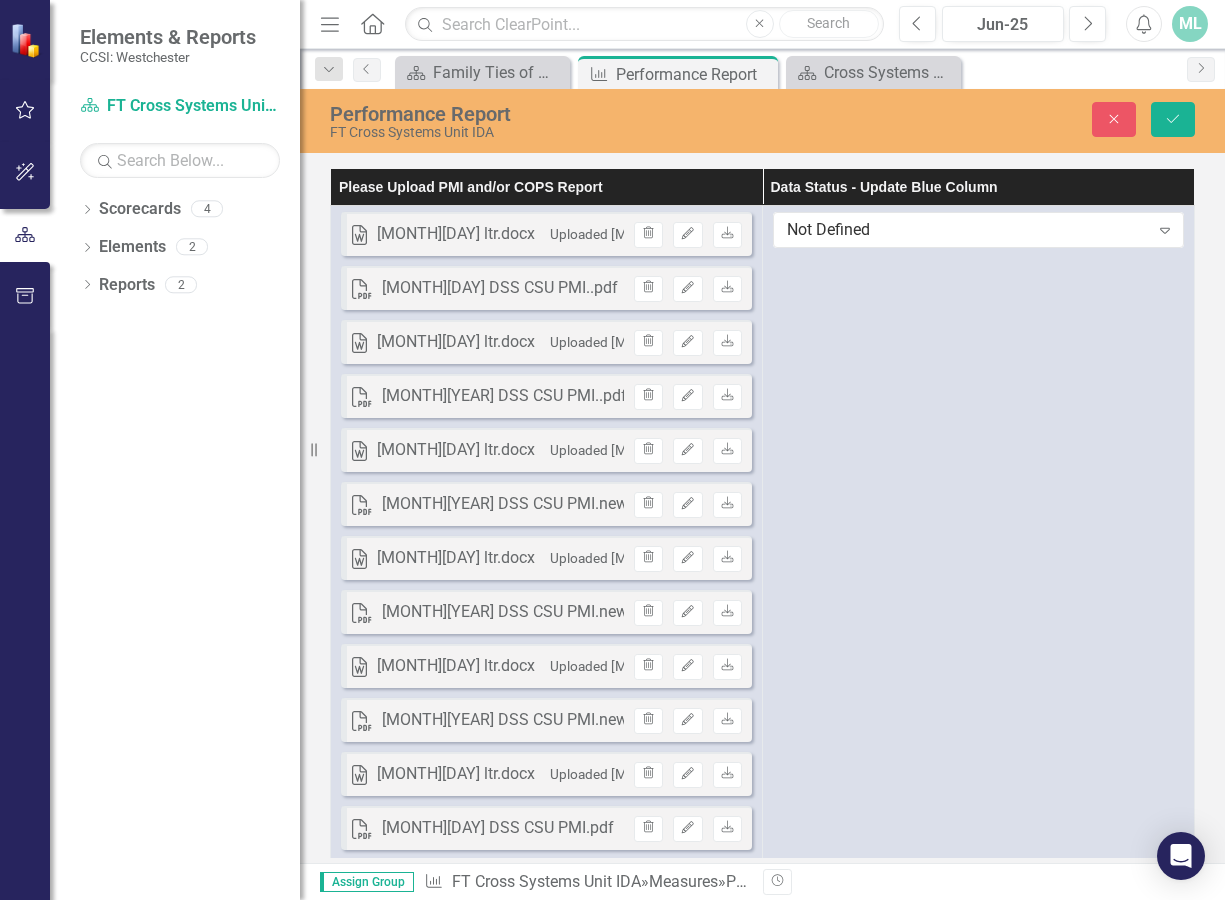 click on "Revision History" at bounding box center (1205, 882) 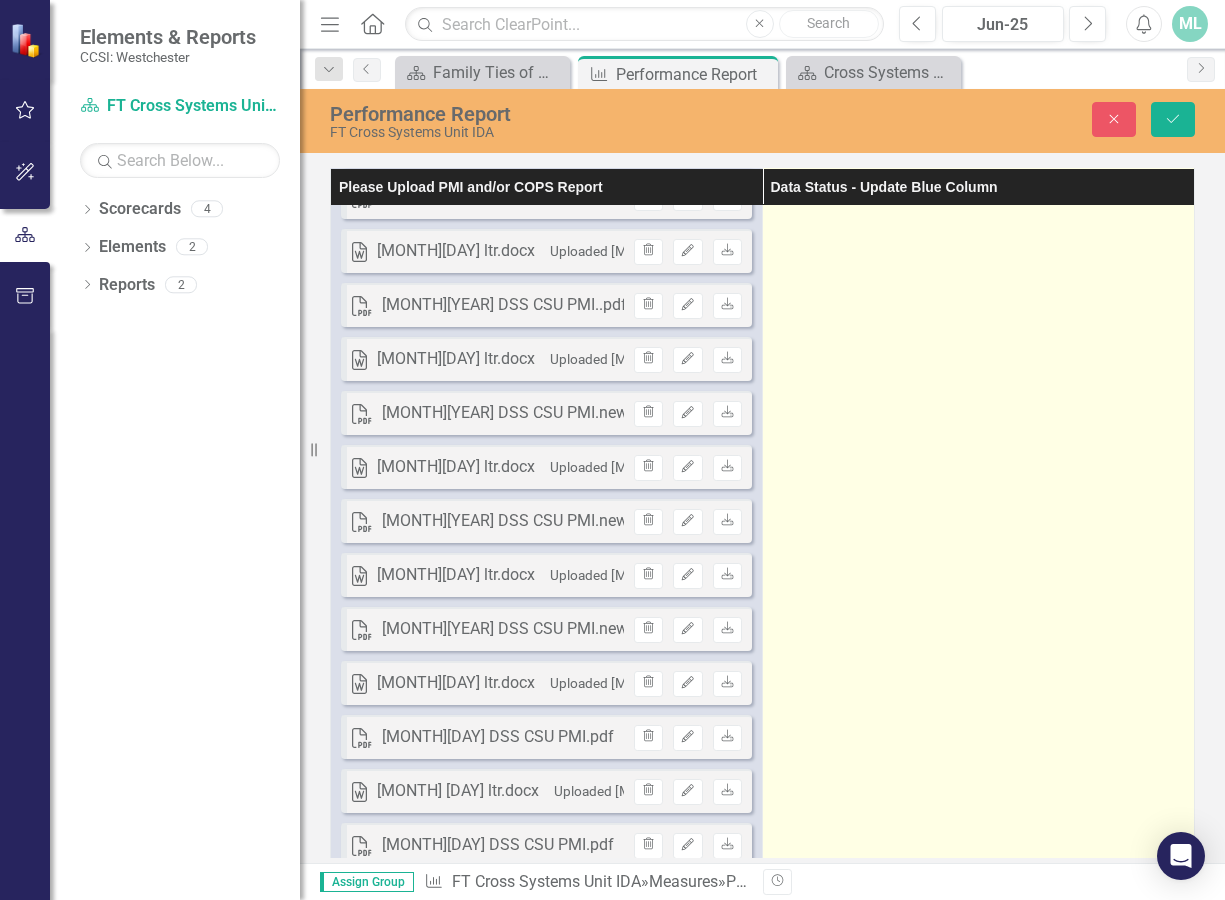 scroll, scrollTop: 0, scrollLeft: 0, axis: both 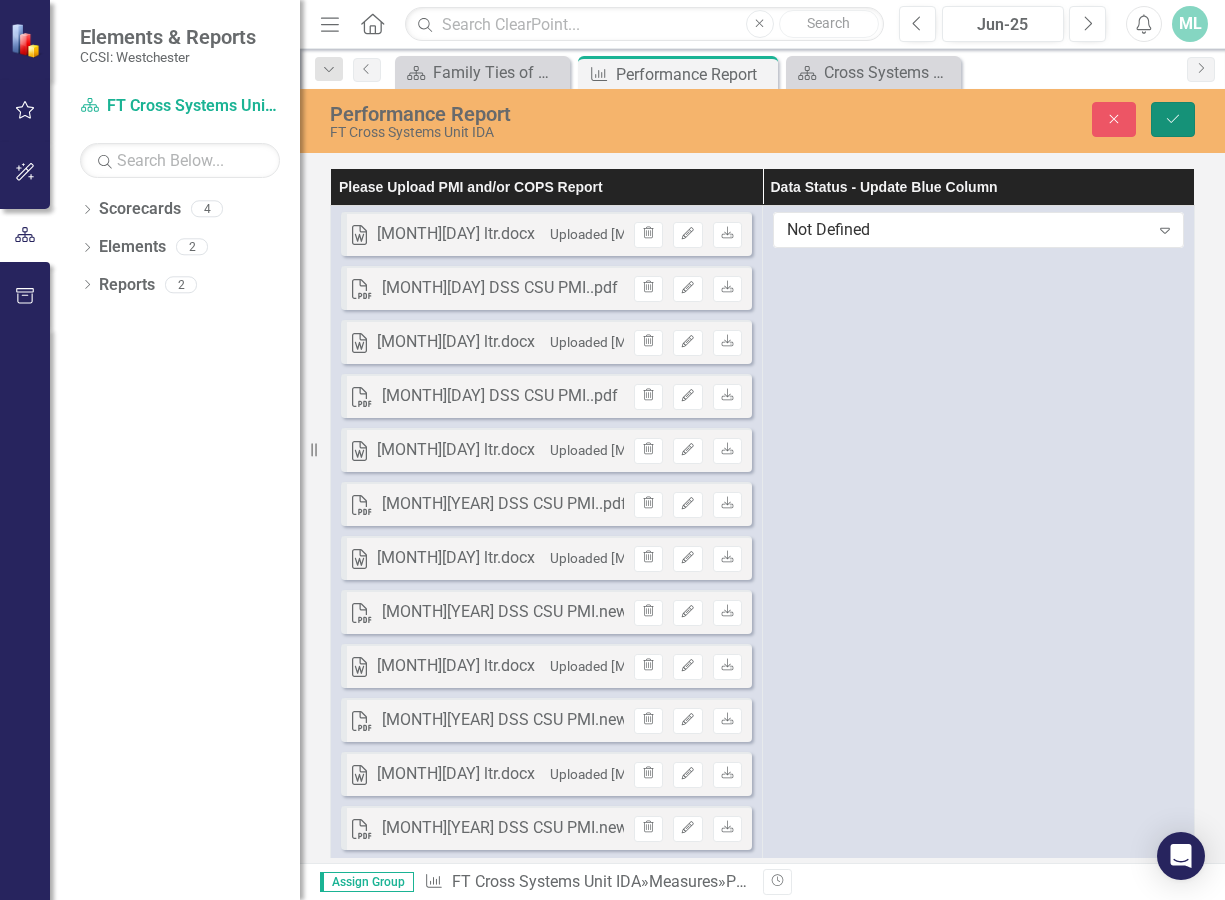 click on "Save" at bounding box center (1173, 119) 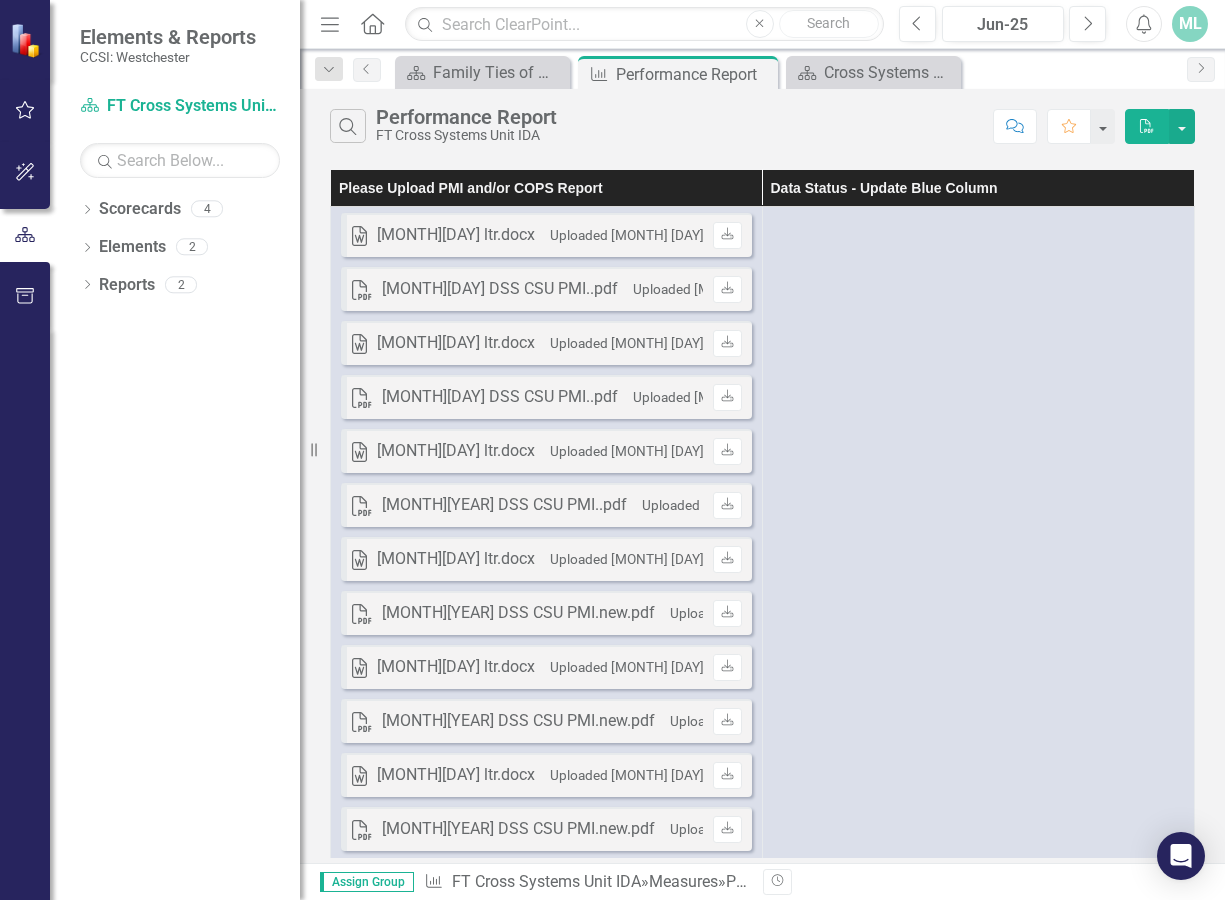 click on "ML" at bounding box center [1190, 24] 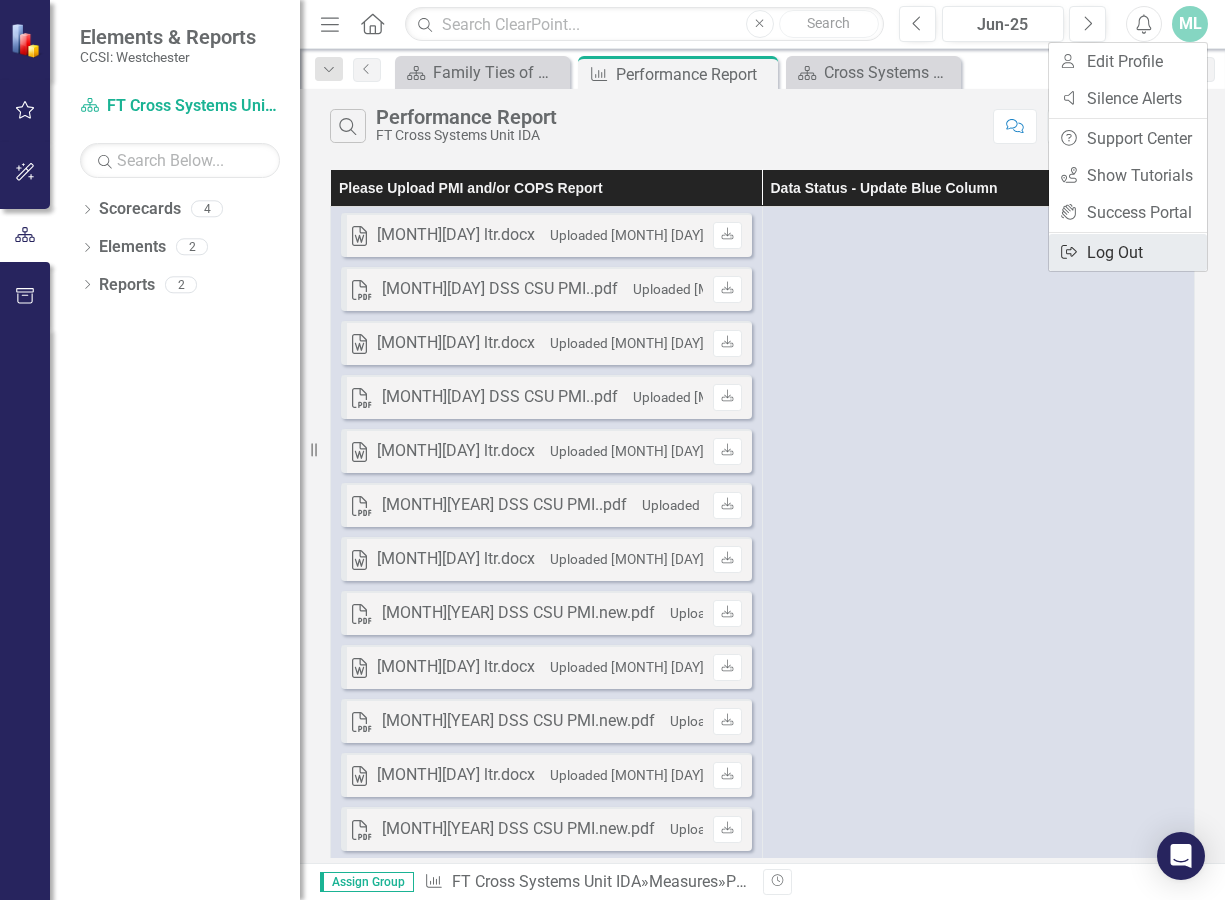 click on "Logout Log Out" at bounding box center [1128, 252] 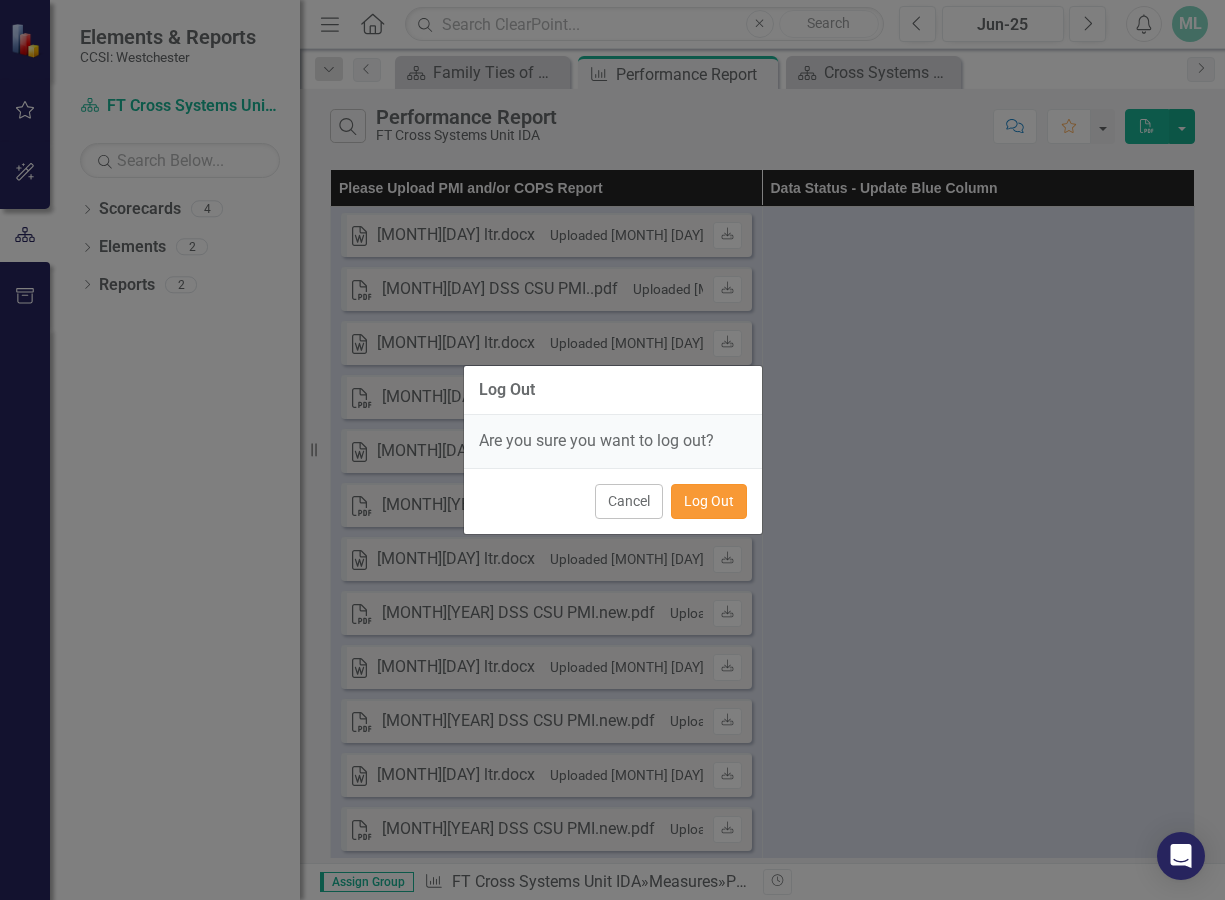 click on "Log Out" at bounding box center [709, 501] 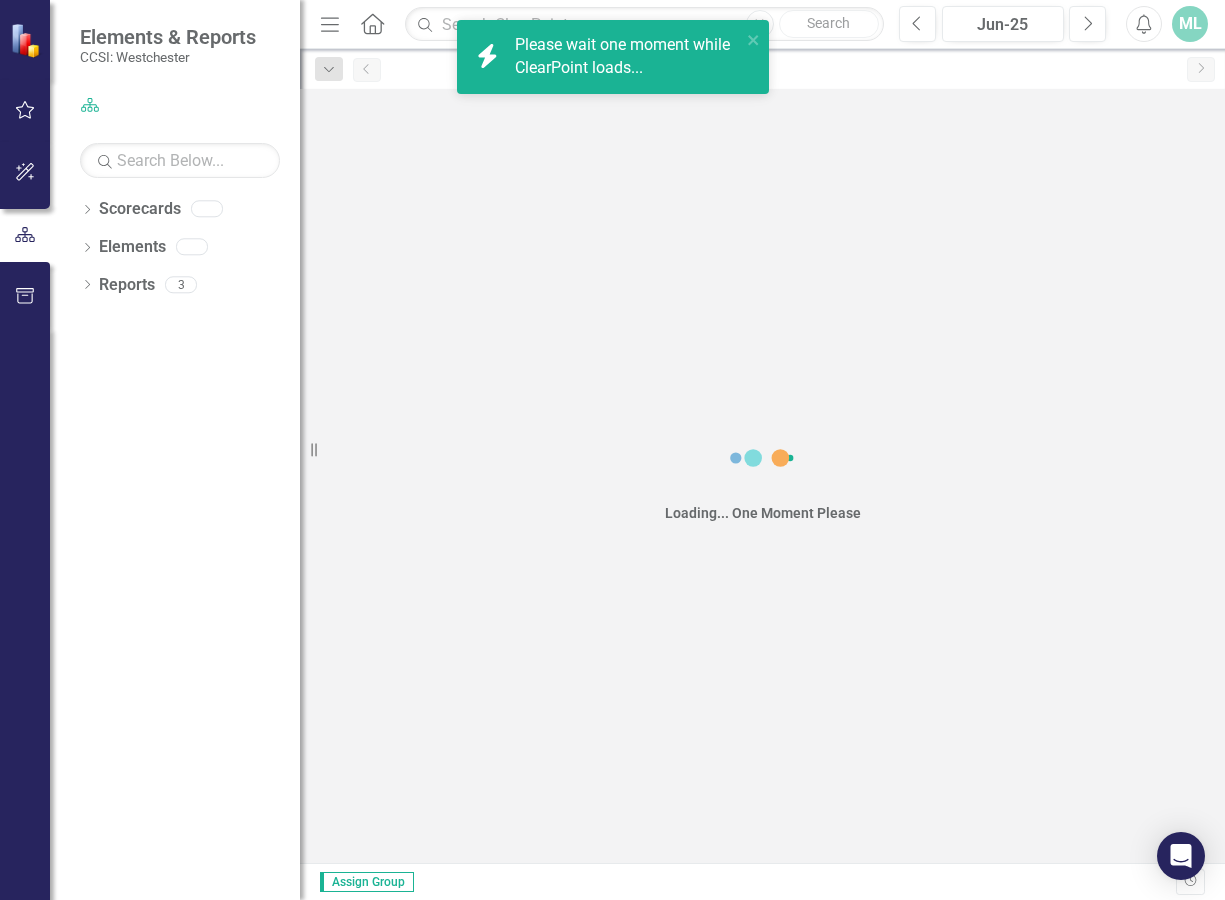 scroll, scrollTop: 0, scrollLeft: 0, axis: both 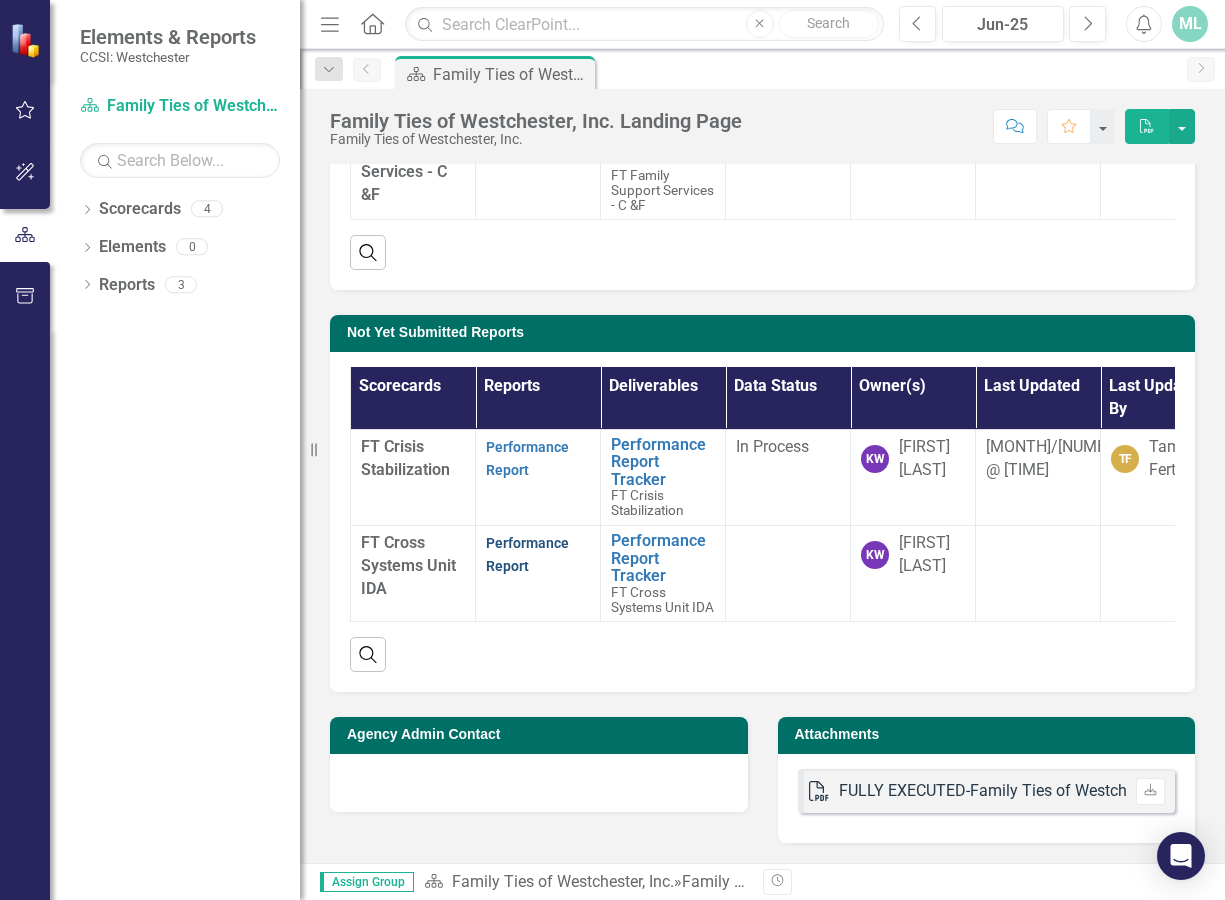 click on "Performance Report" at bounding box center [527, 554] 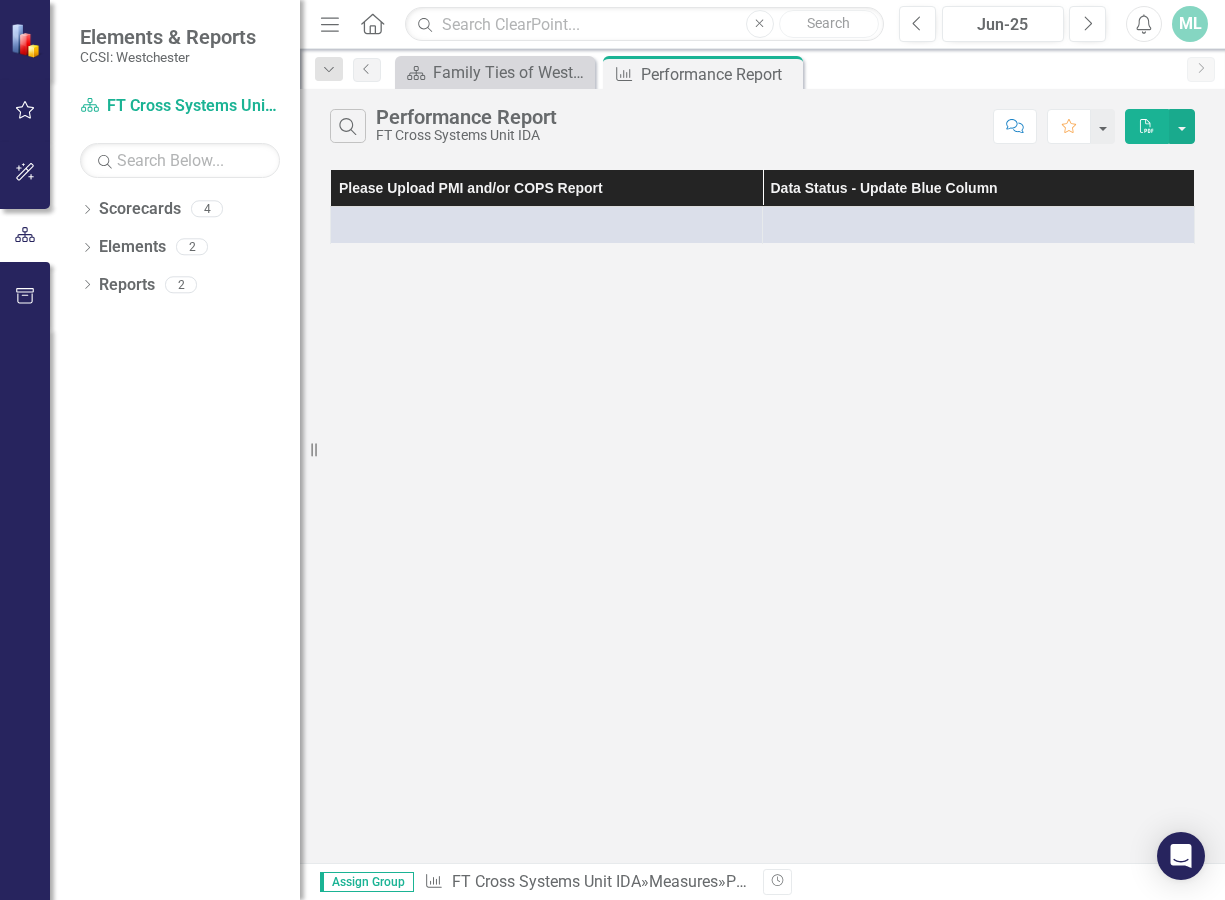 click on "Please Upload PMI and/or COPS Report" at bounding box center [547, 188] 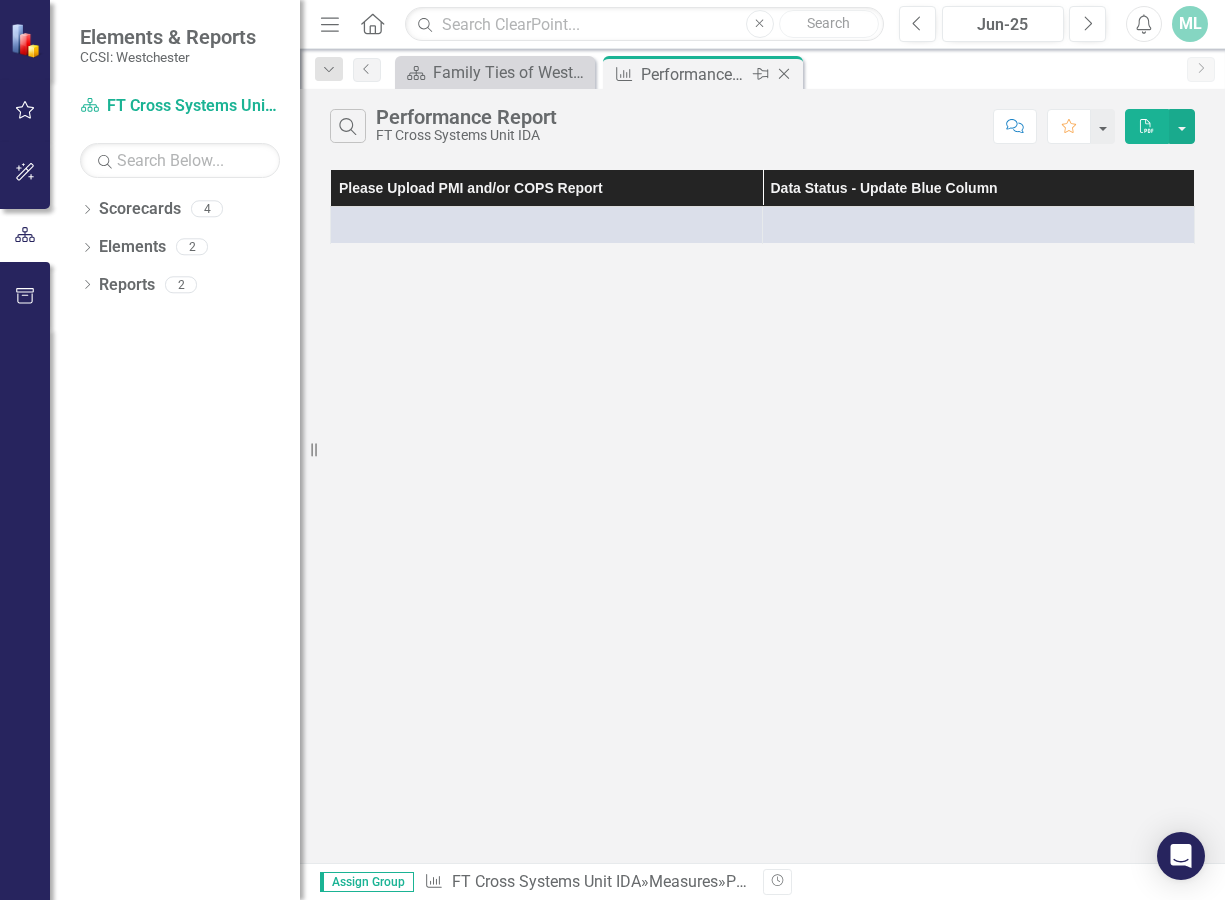 click on "Performance Report" at bounding box center (694, 74) 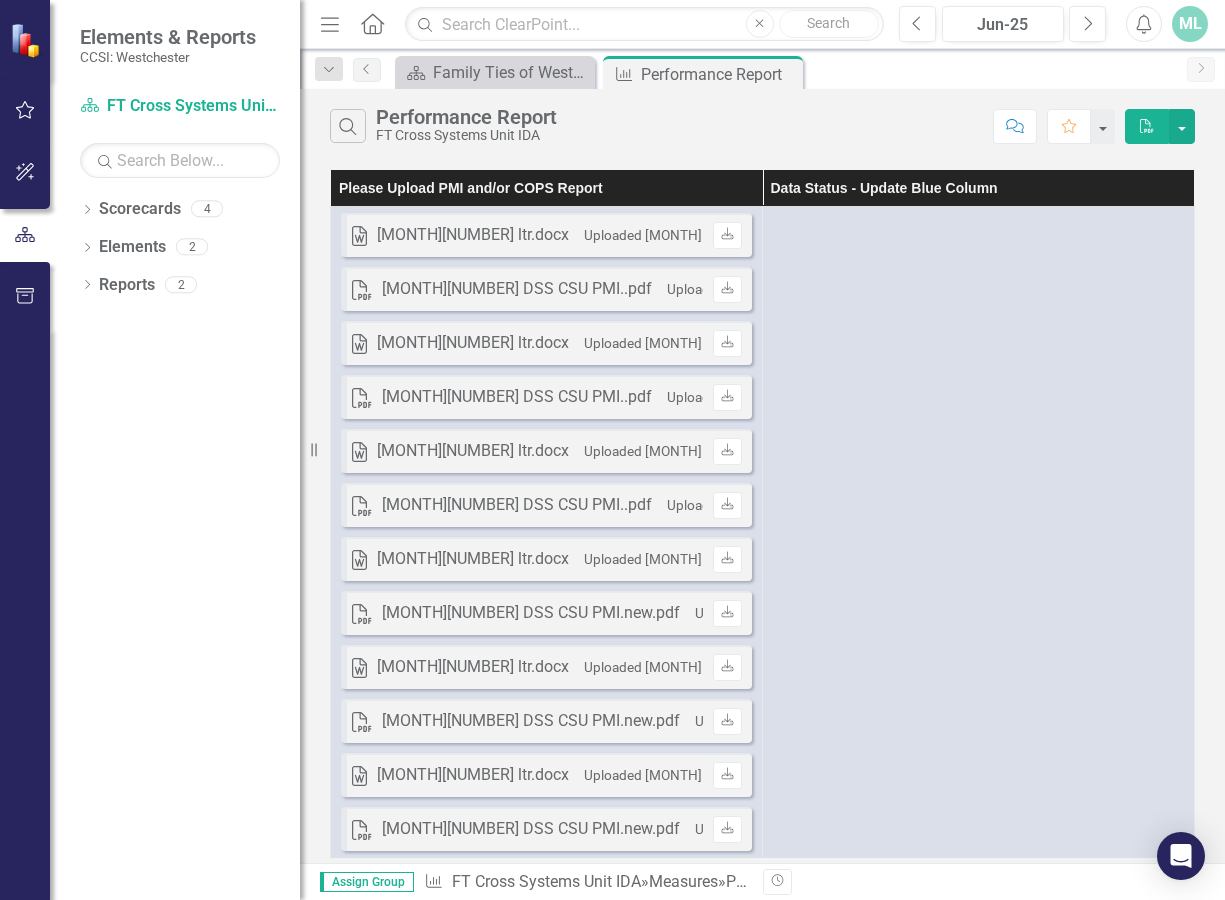 click on "Performance Report" at bounding box center (466, 117) 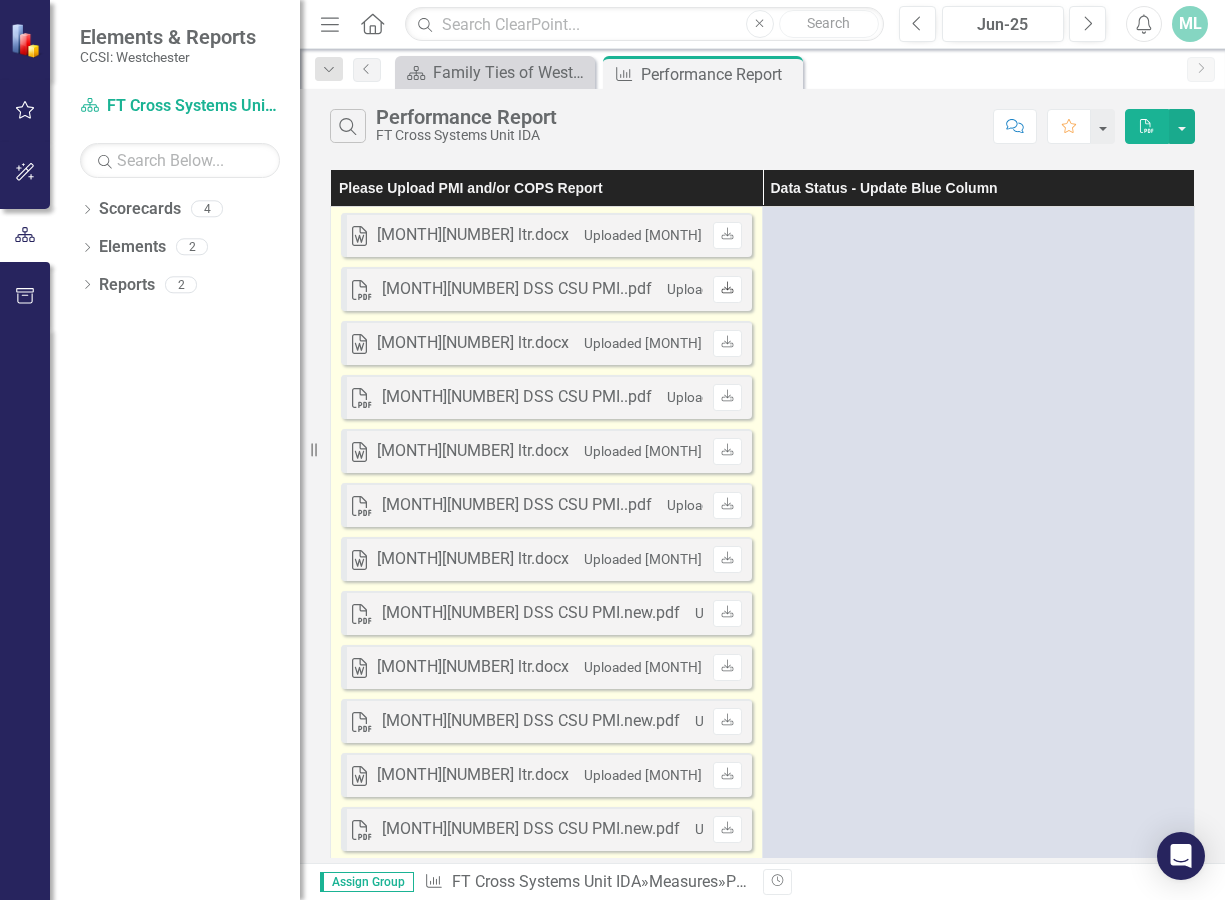 click on "Download" at bounding box center (727, 289) 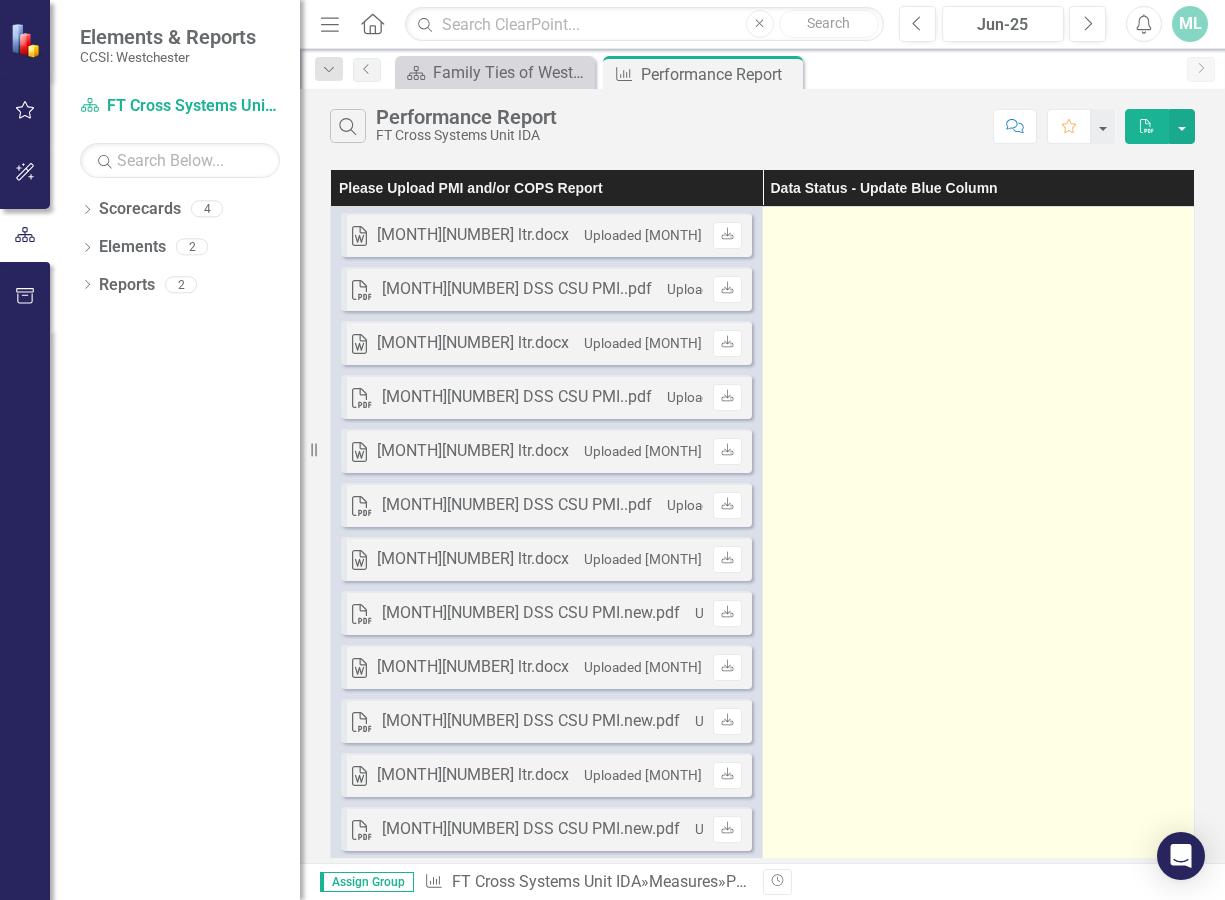click at bounding box center [979, 3021] 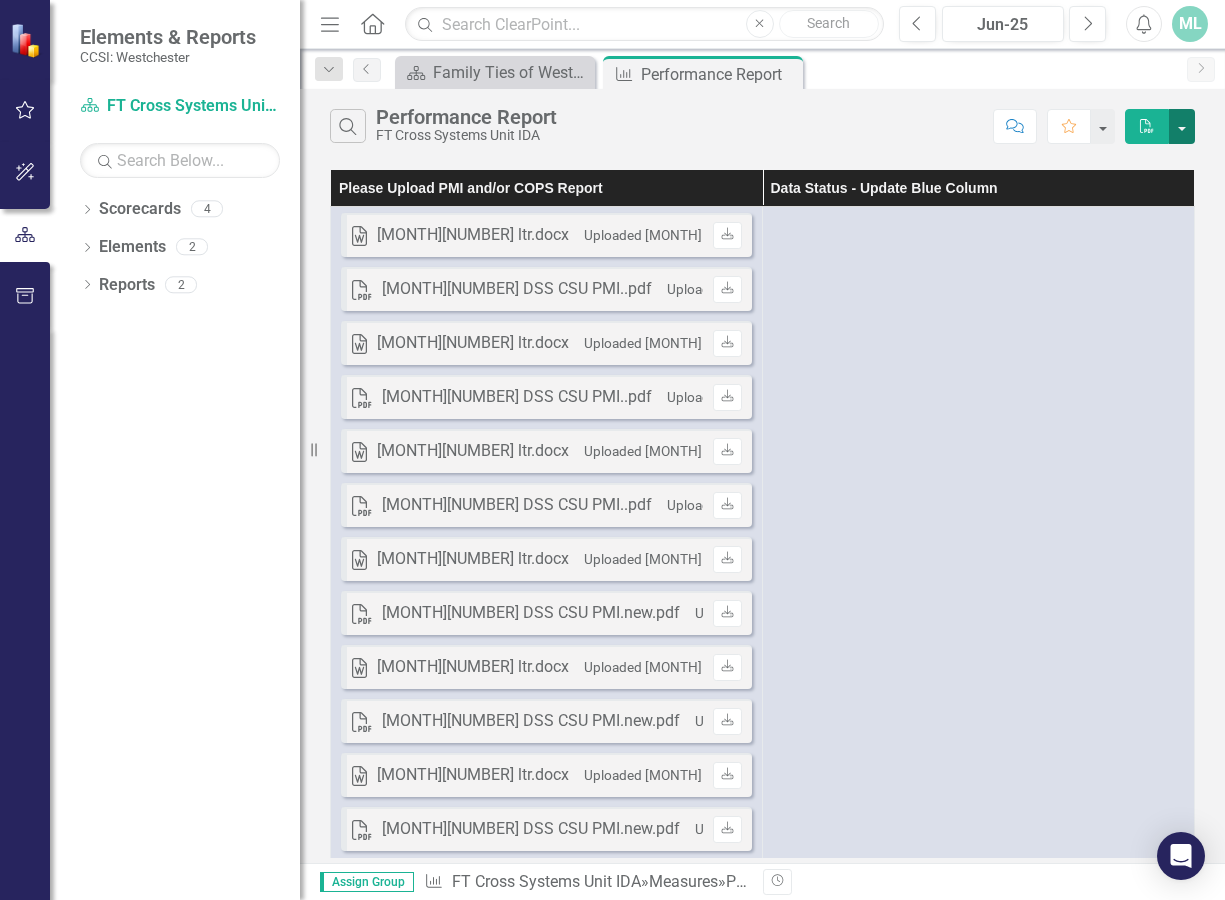 click at bounding box center (1182, 126) 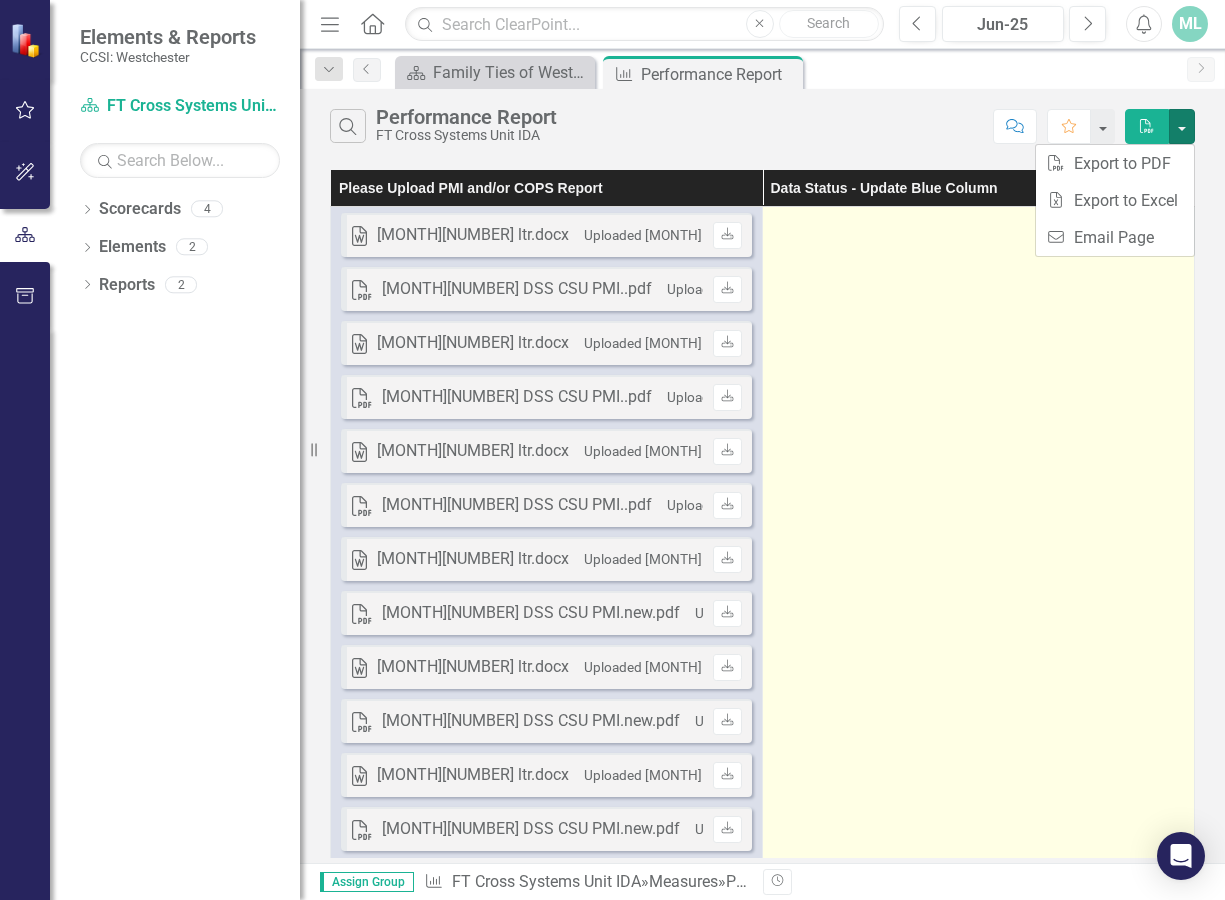 click at bounding box center [979, 3021] 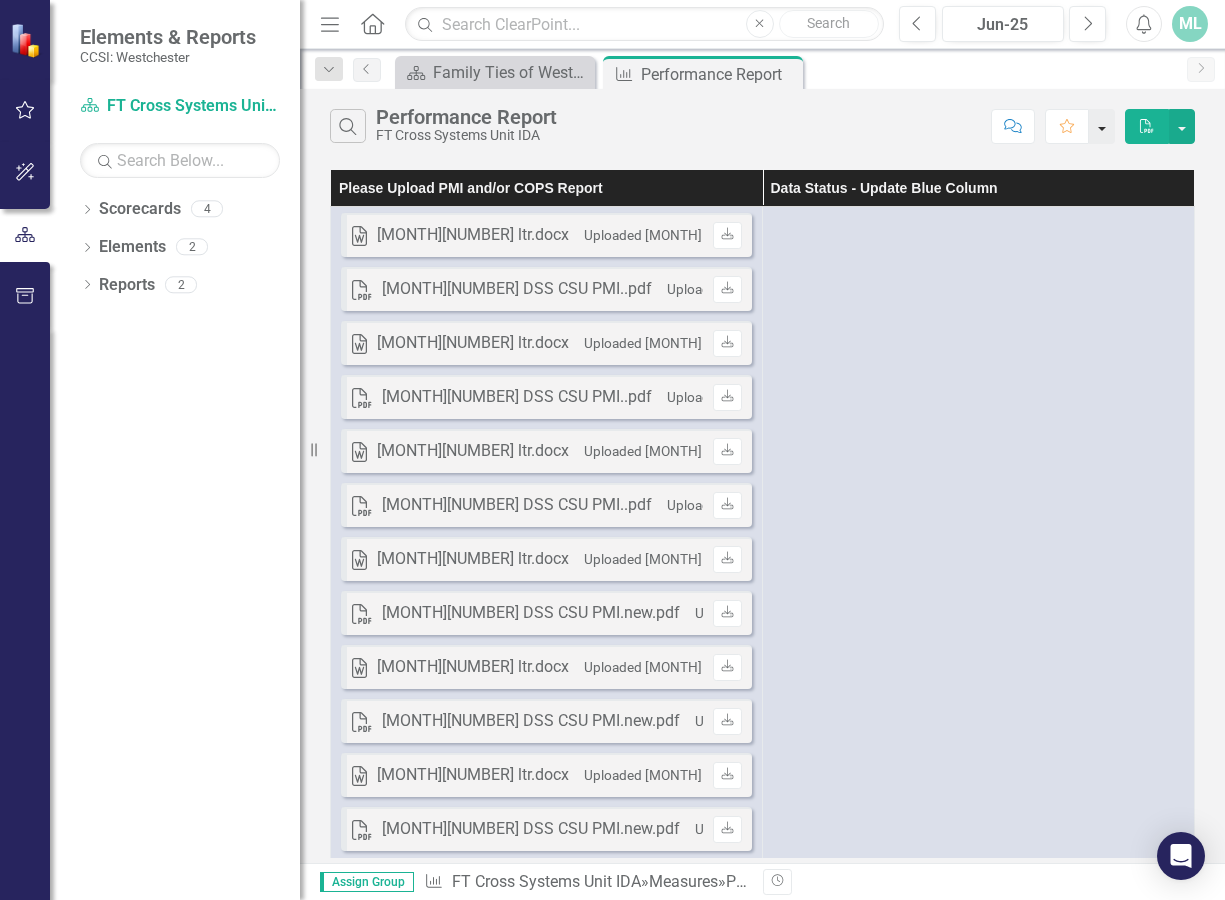 click at bounding box center (1102, 126) 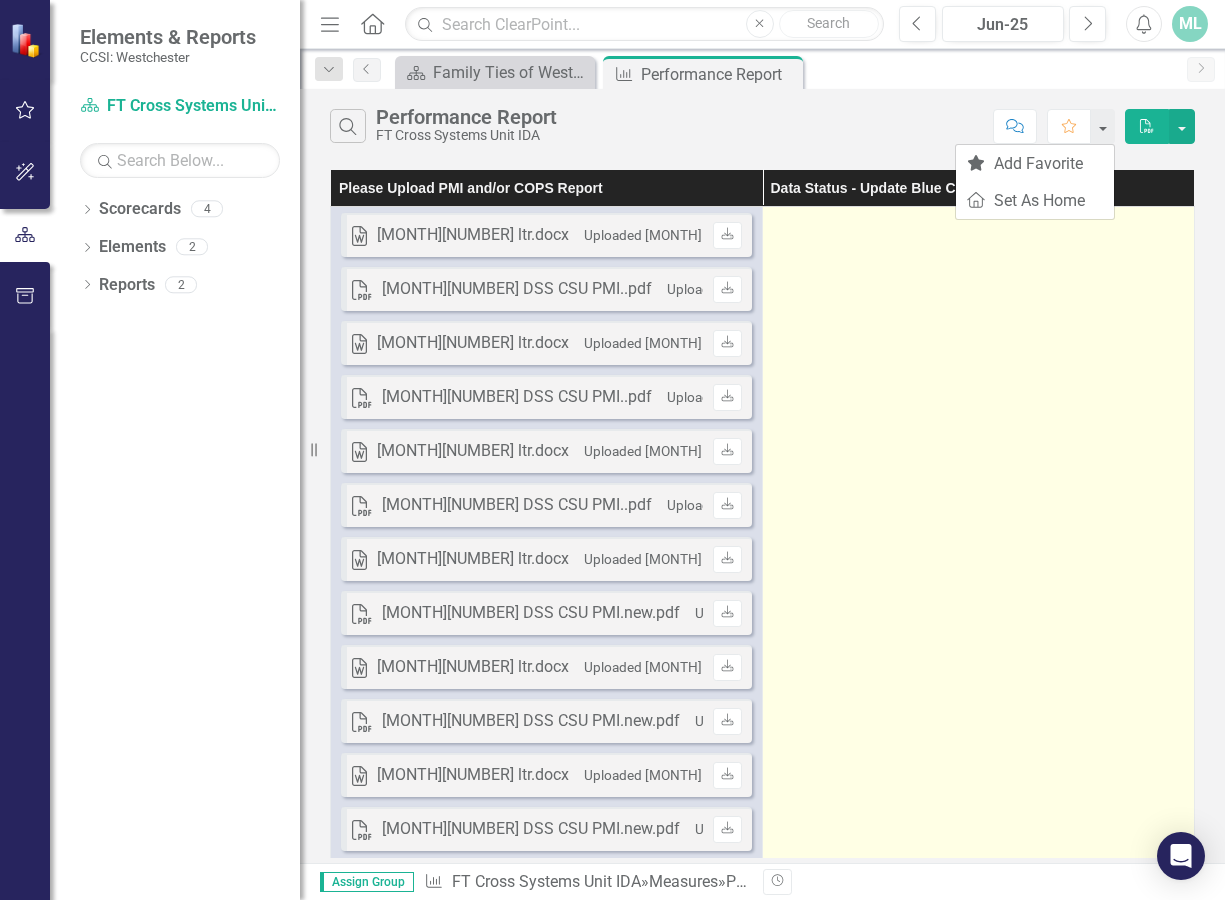 click at bounding box center [979, 3021] 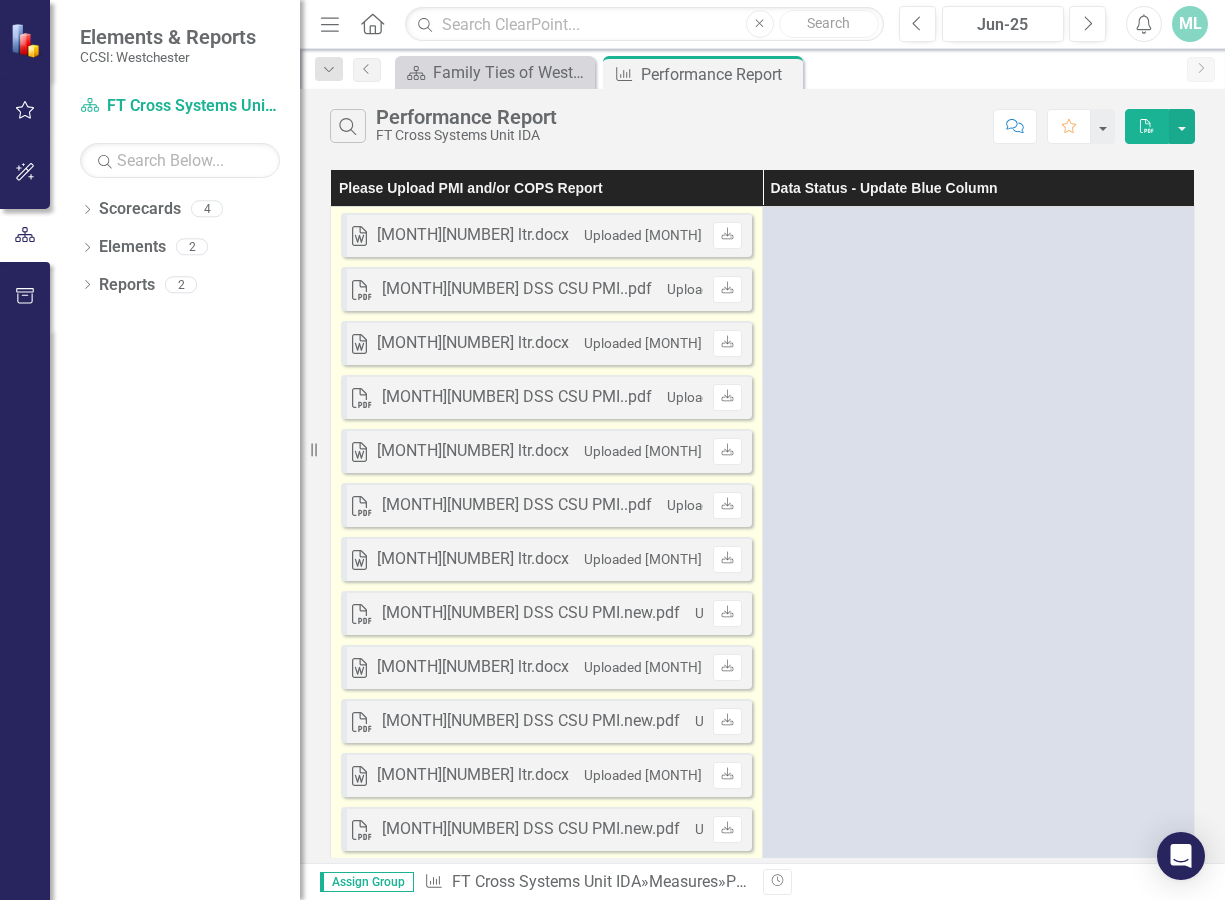 drag, startPoint x: 728, startPoint y: 292, endPoint x: 673, endPoint y: 292, distance: 55 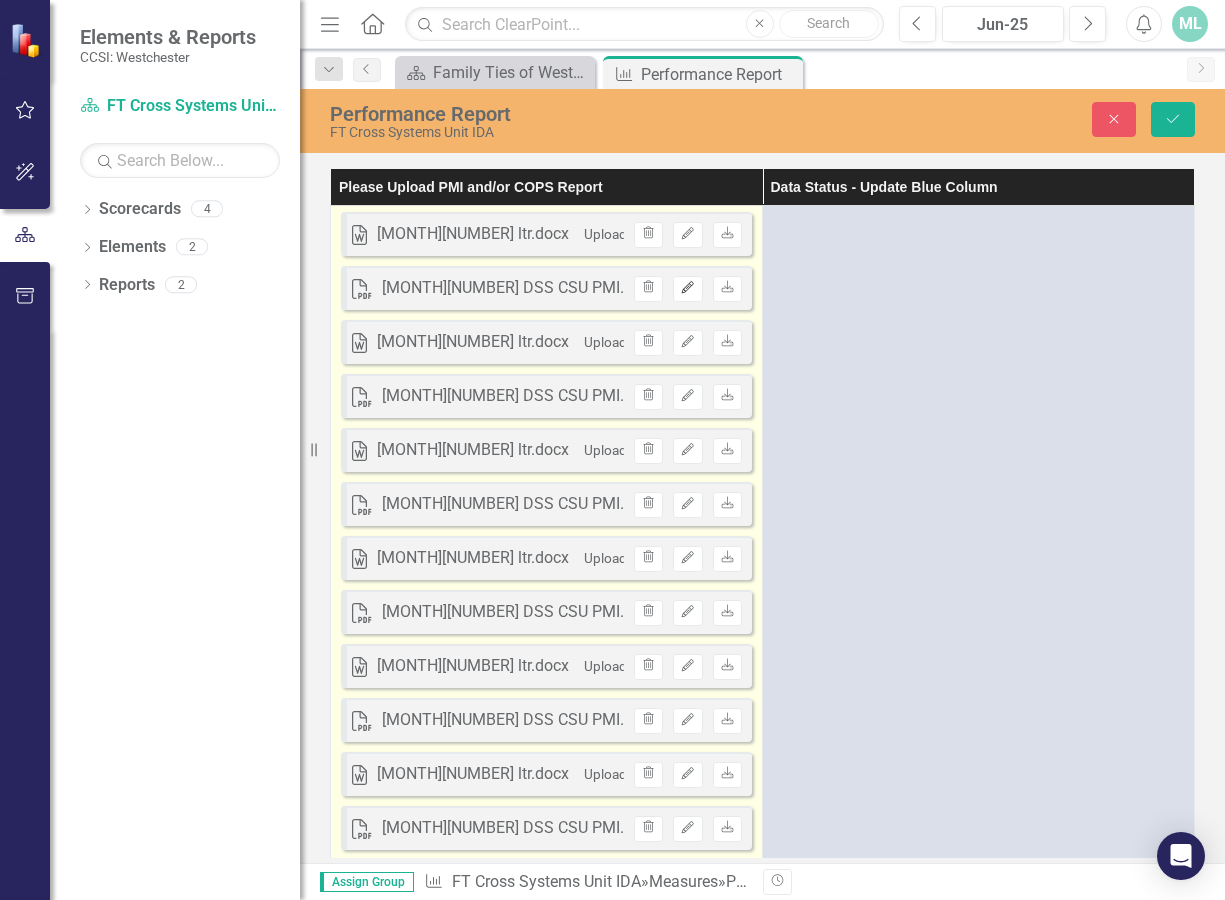click on "Edit" at bounding box center (687, 288) 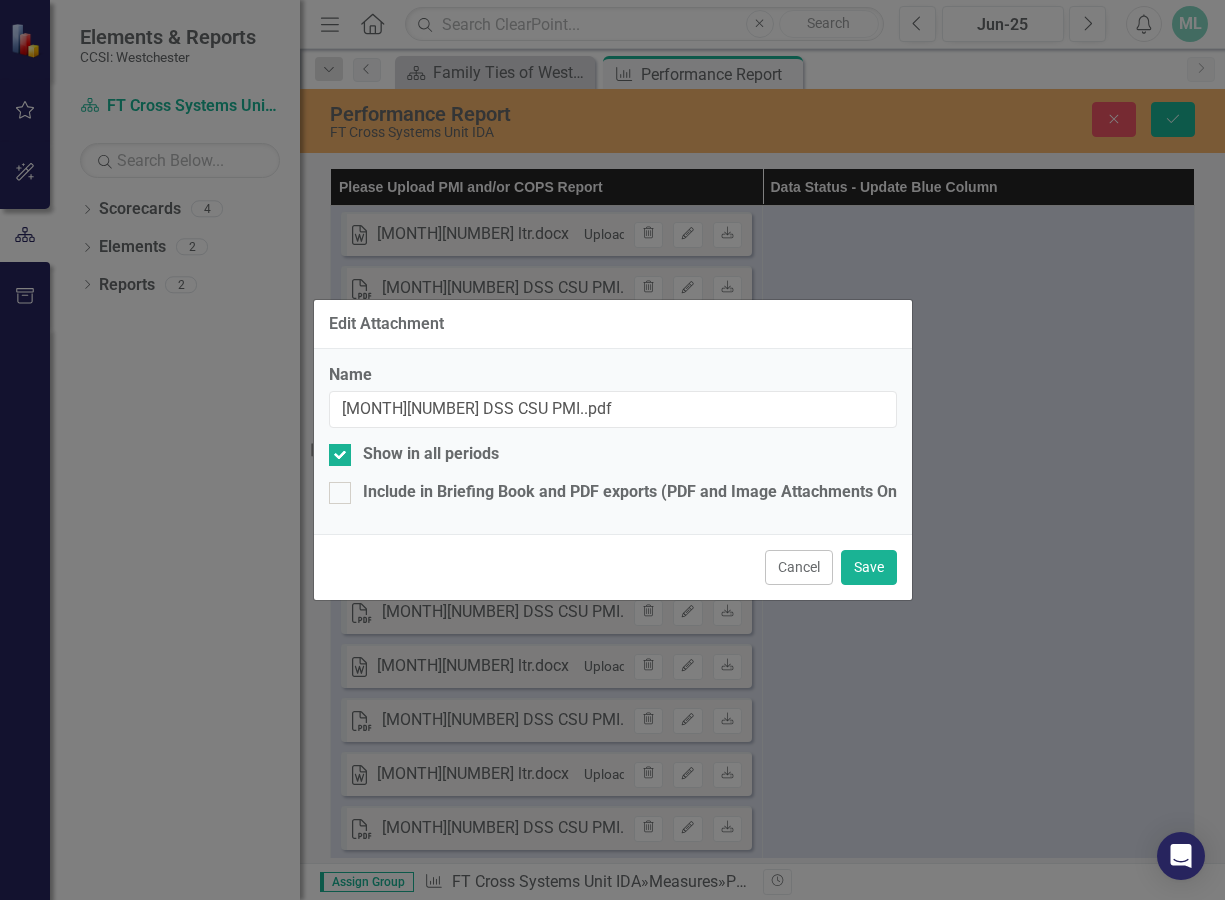 drag, startPoint x: 688, startPoint y: 533, endPoint x: 704, endPoint y: 547, distance: 21.260292 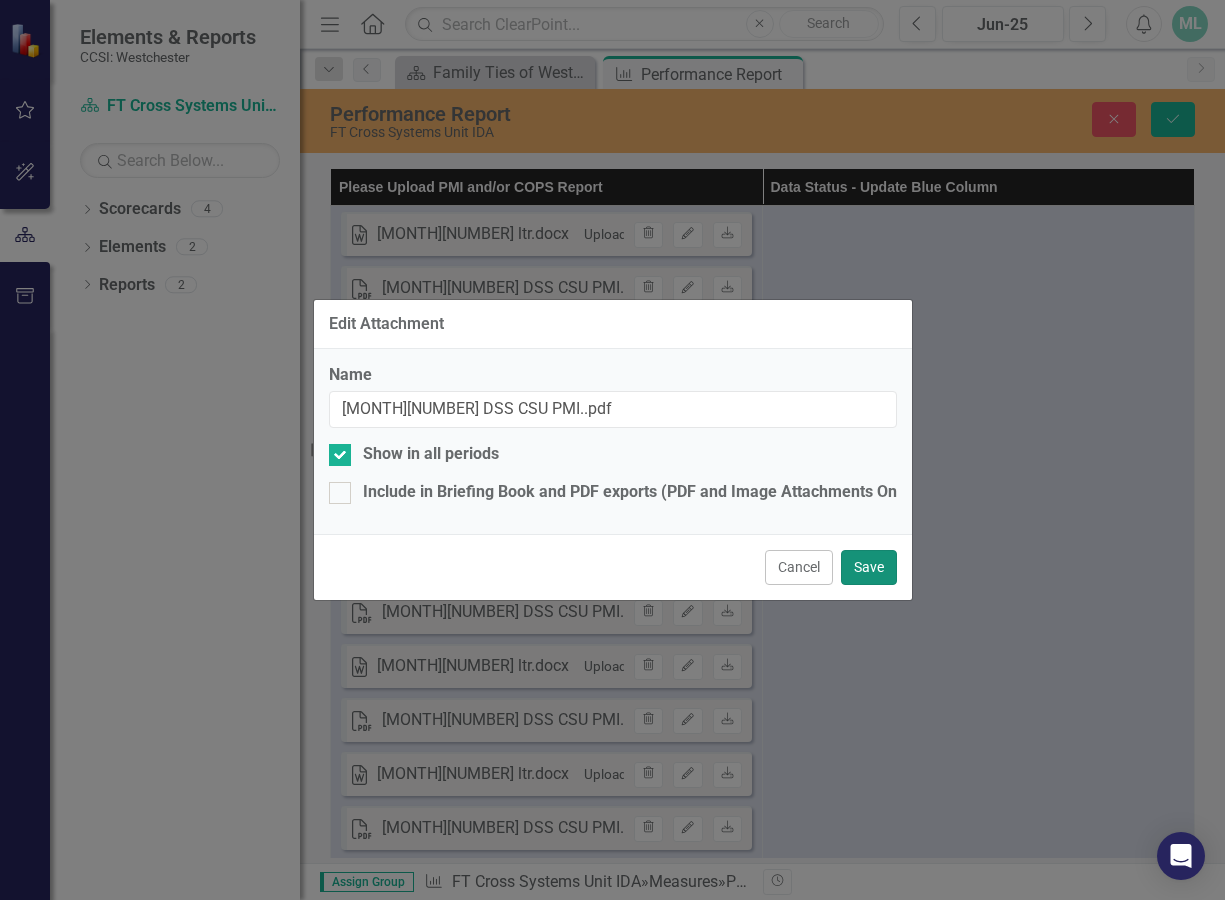 click on "Save" at bounding box center (869, 567) 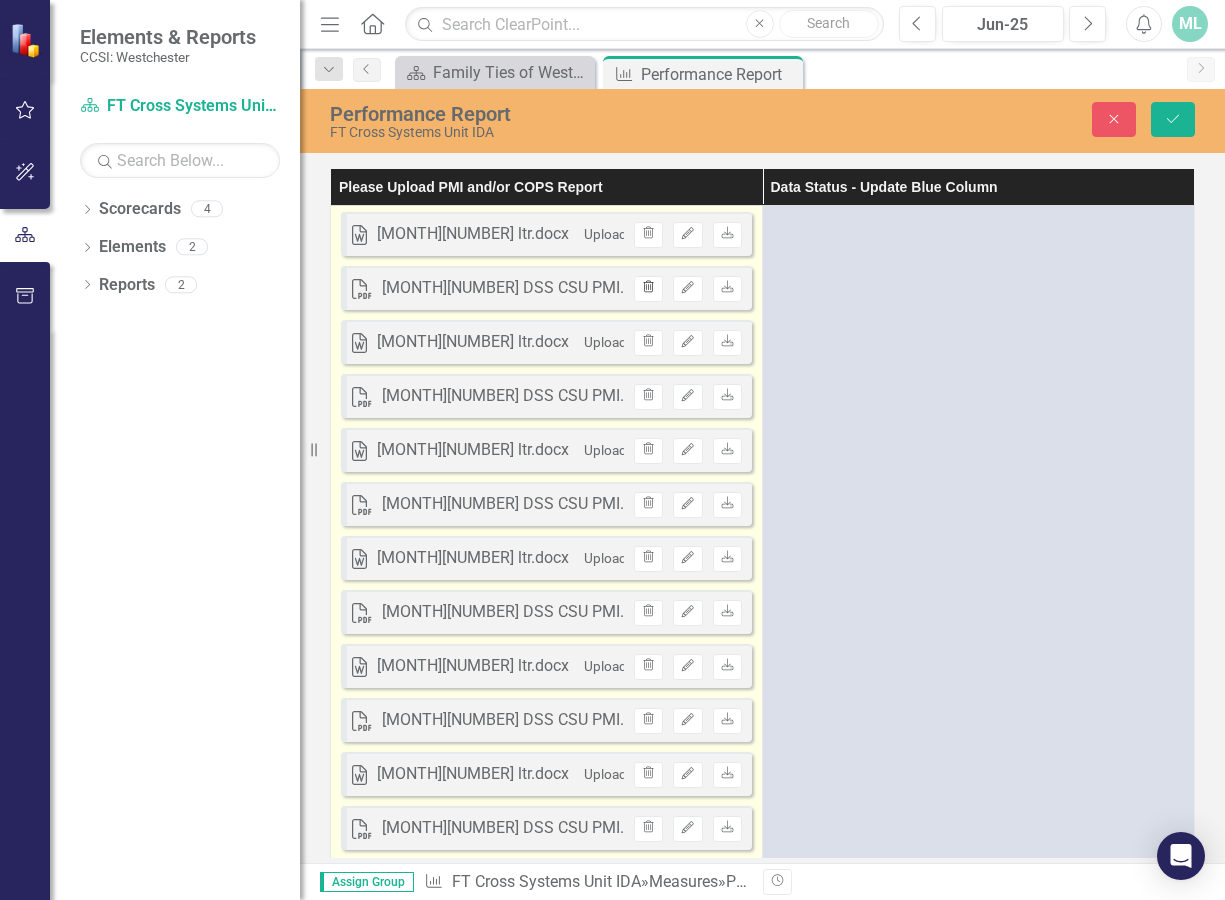 click on "Trash" at bounding box center [648, 288] 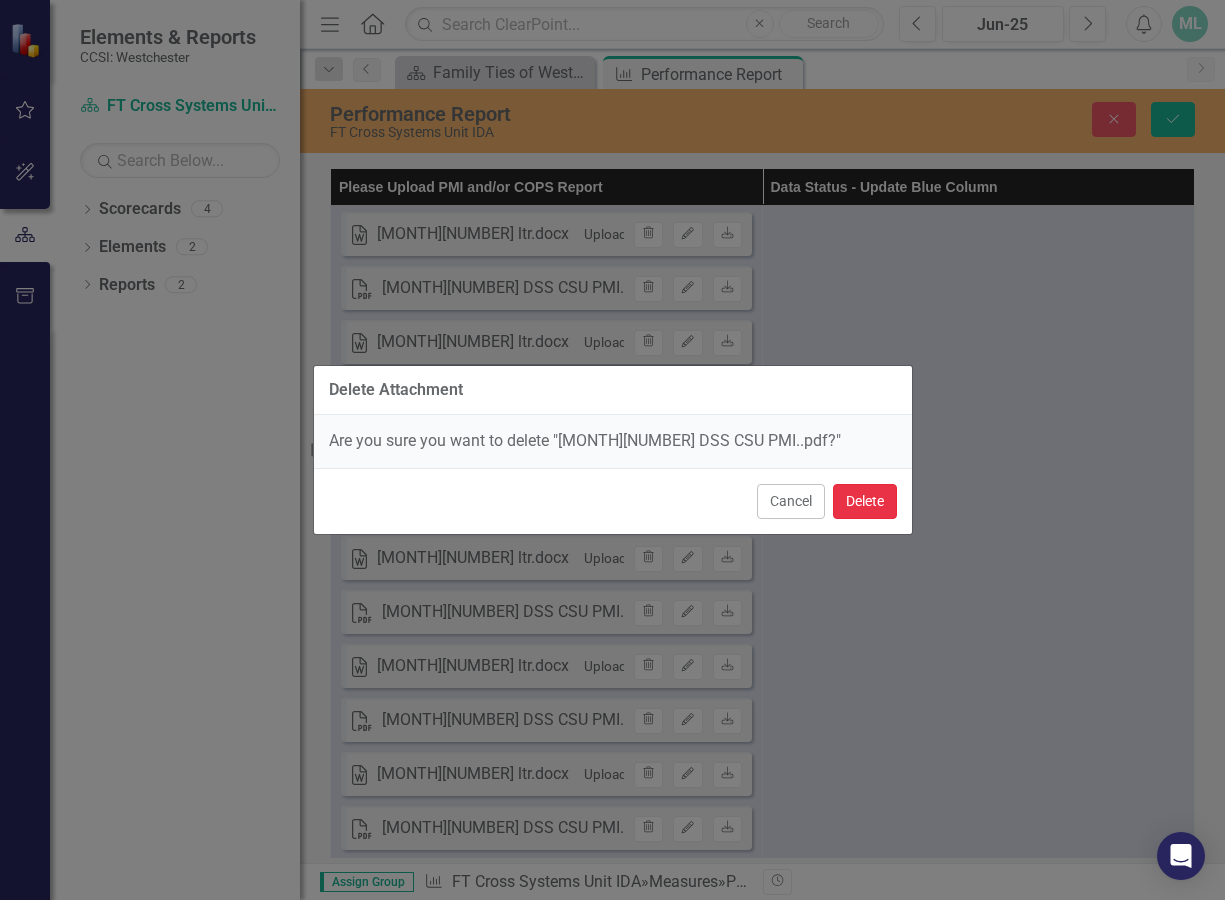 click on "Delete" at bounding box center [865, 501] 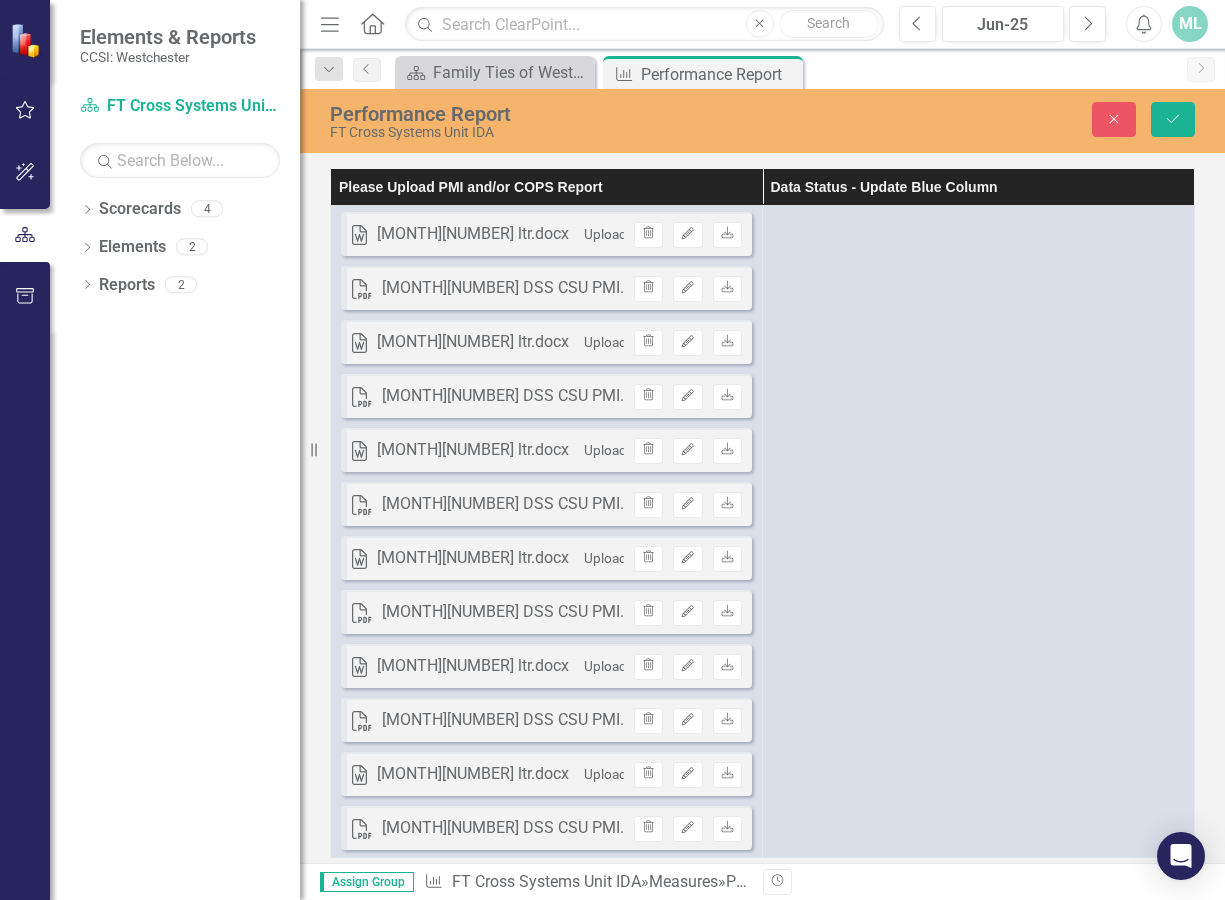 click on "Please Upload PMI and/or COPS Report" at bounding box center [547, 187] 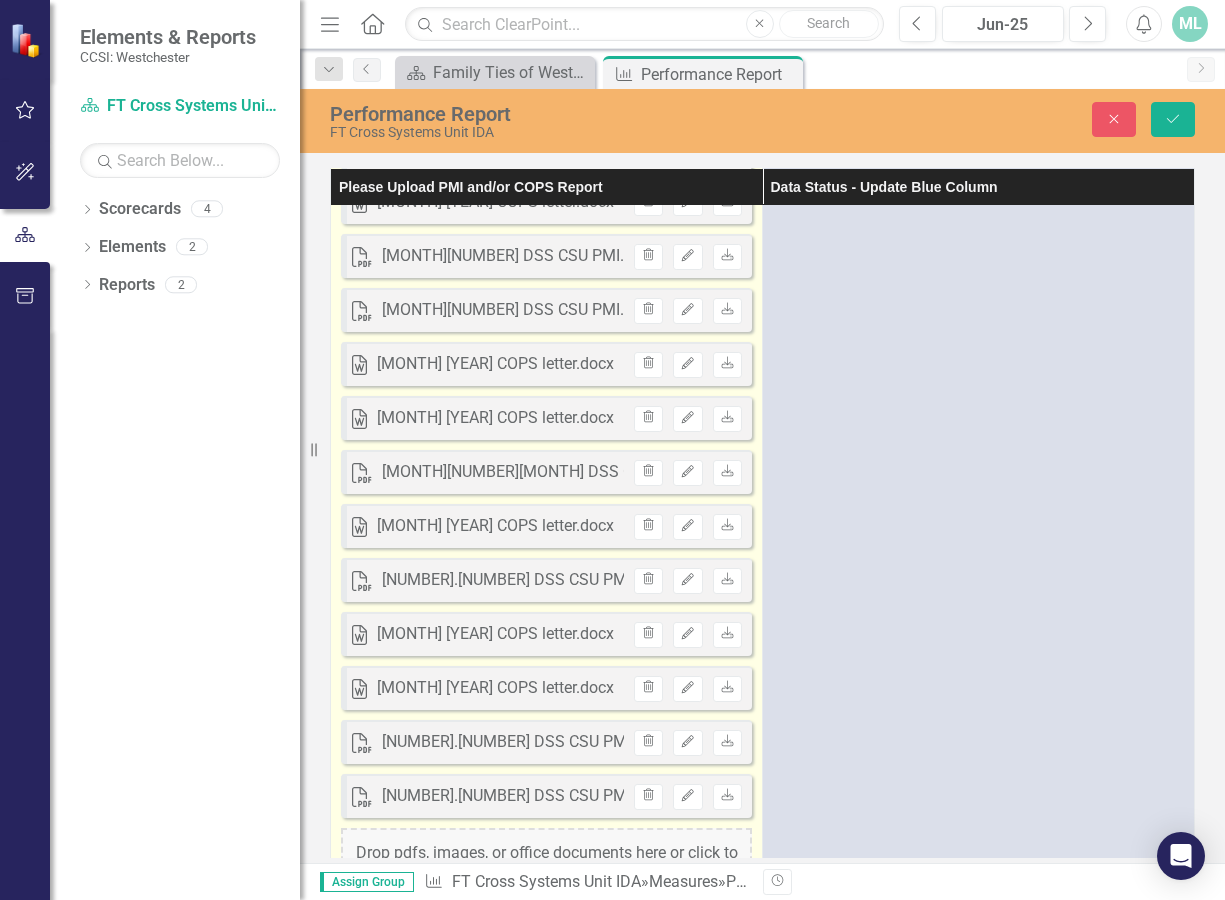 scroll, scrollTop: 5106, scrollLeft: 0, axis: vertical 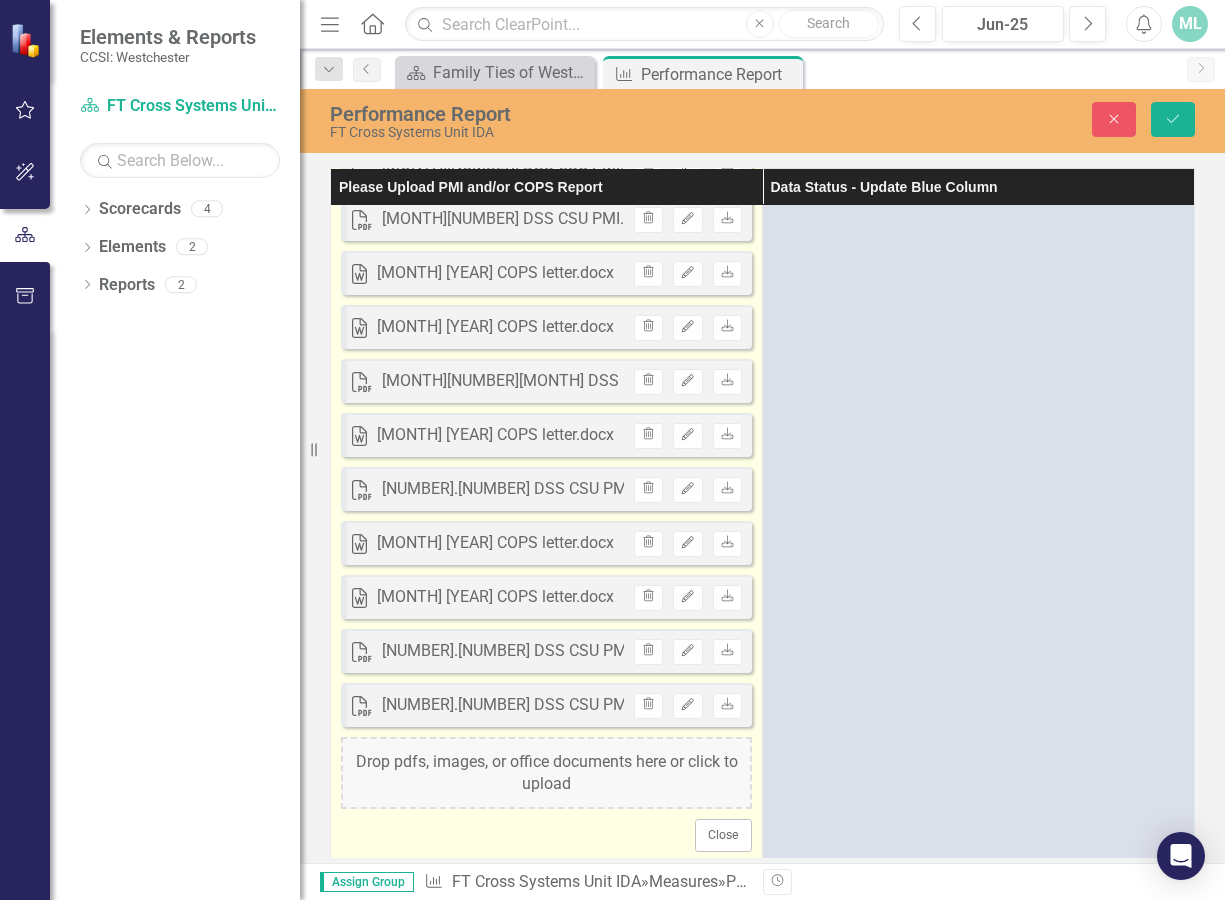 click on "Drop pdfs, images, or office documents here or click to upload" at bounding box center (546, 773) 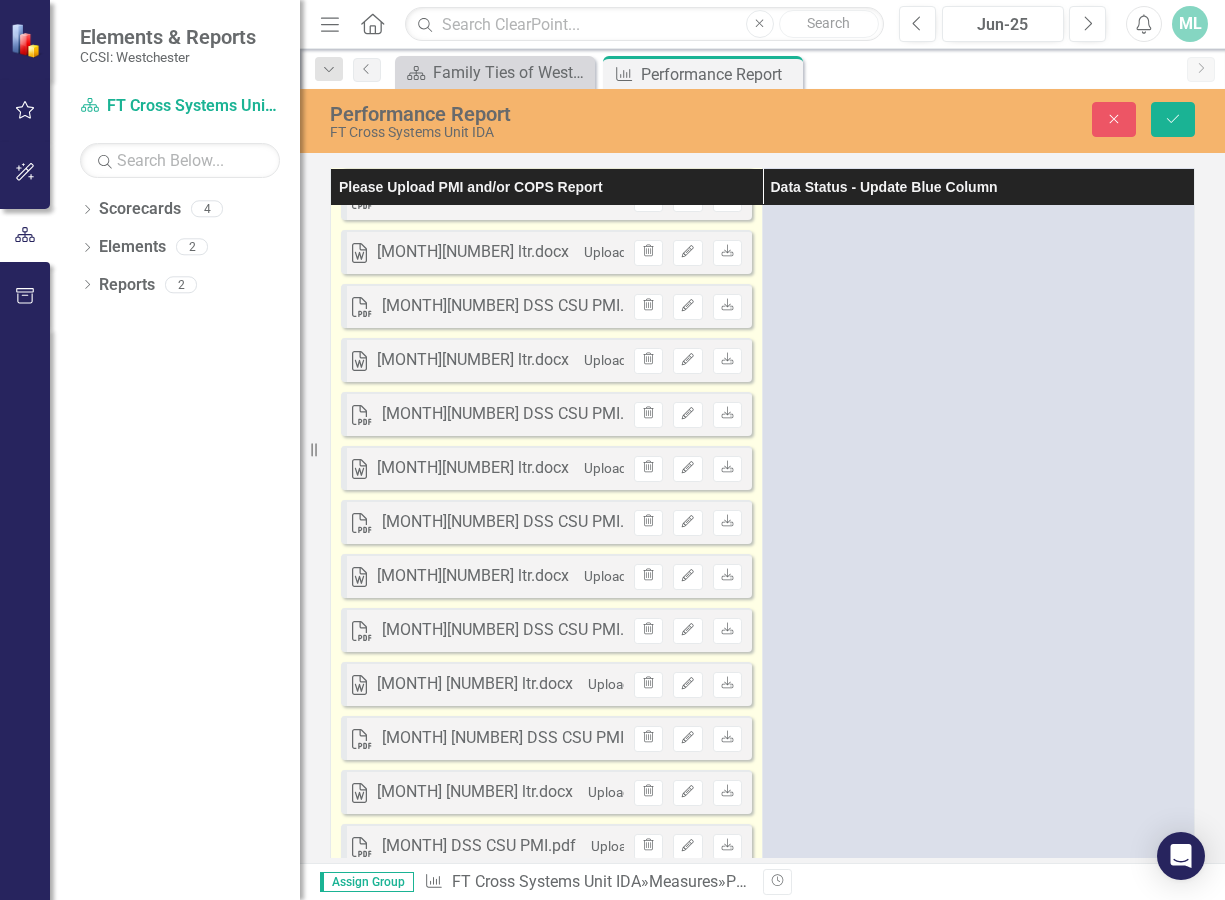 scroll, scrollTop: 0, scrollLeft: 0, axis: both 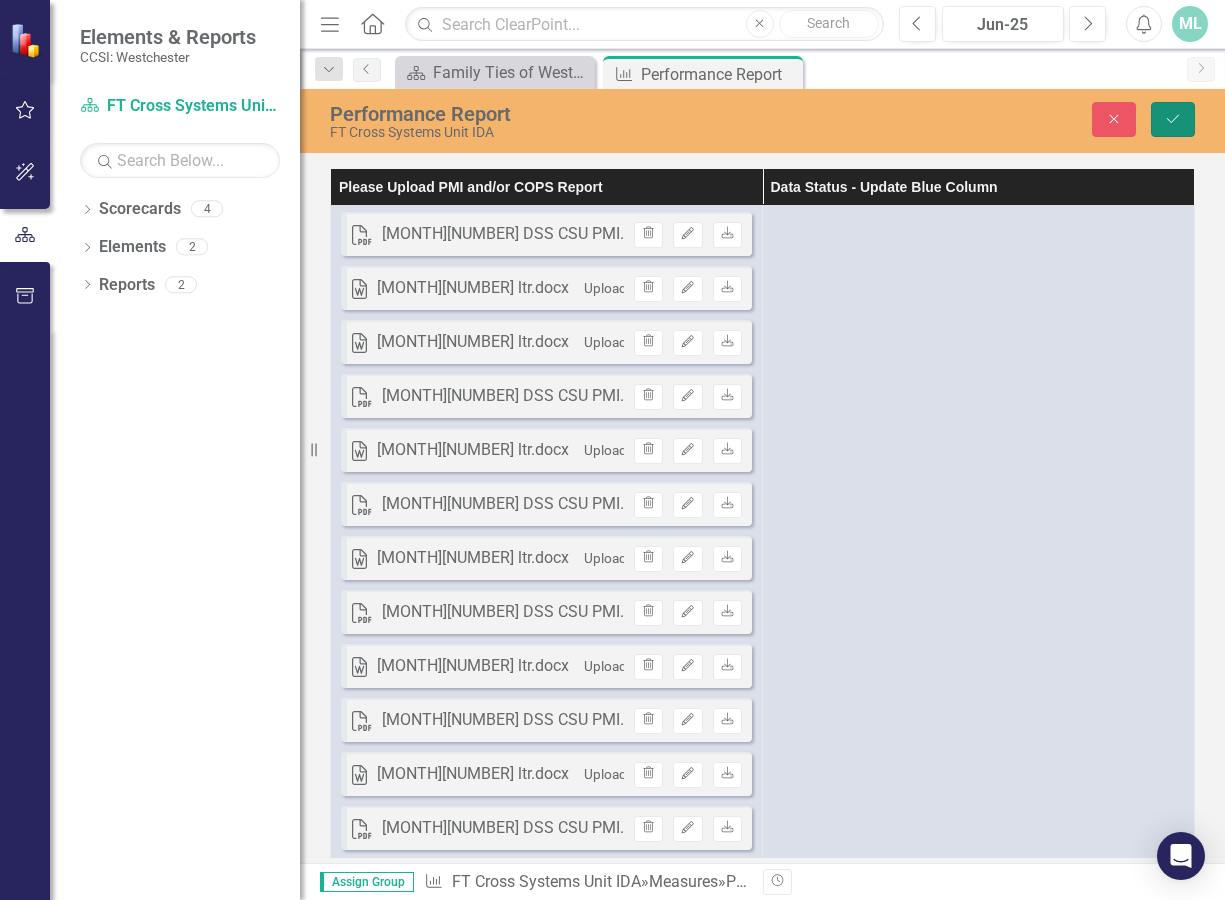 click on "Save" at bounding box center (1173, 119) 